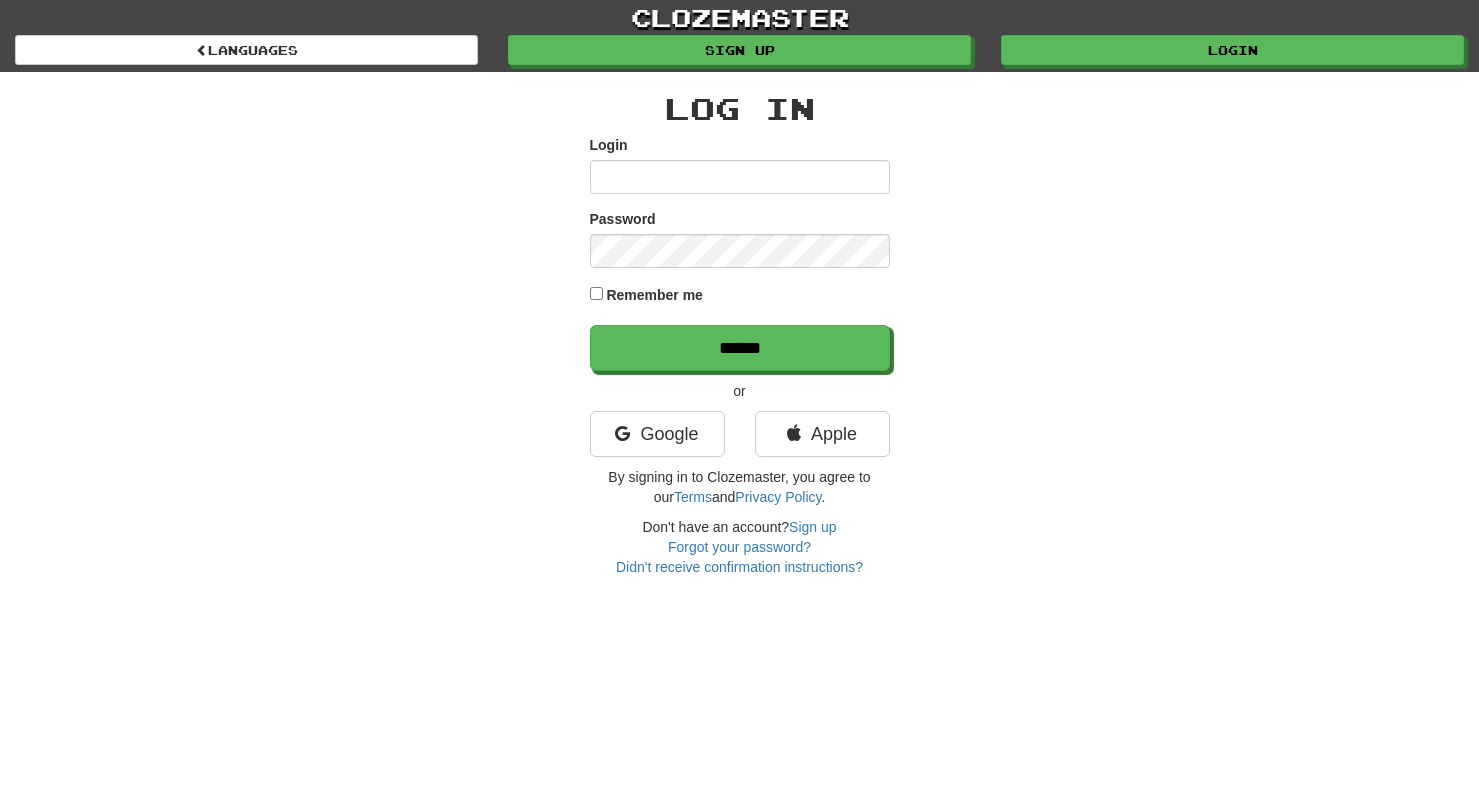 scroll, scrollTop: 0, scrollLeft: 0, axis: both 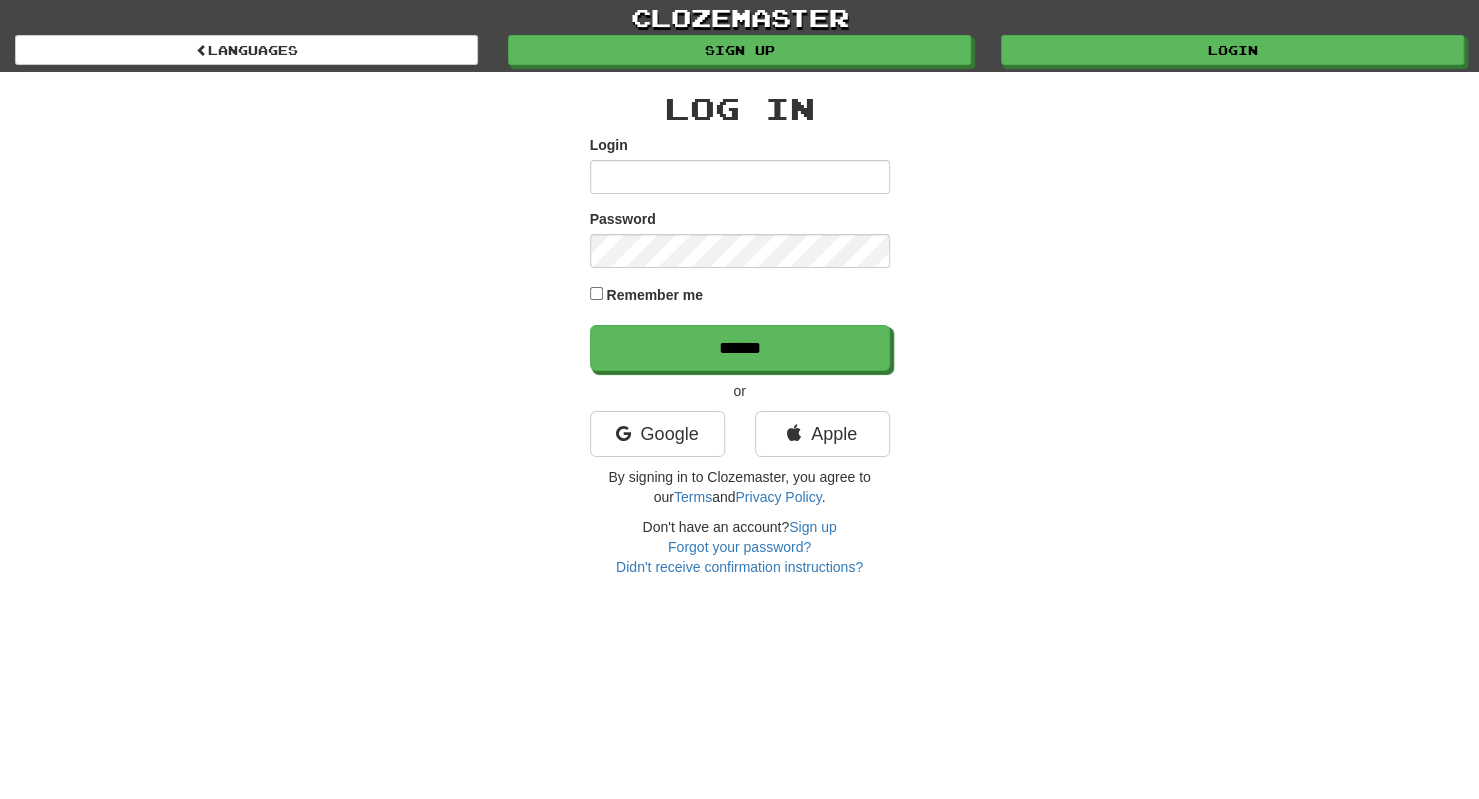 click on "Login" at bounding box center [740, 177] 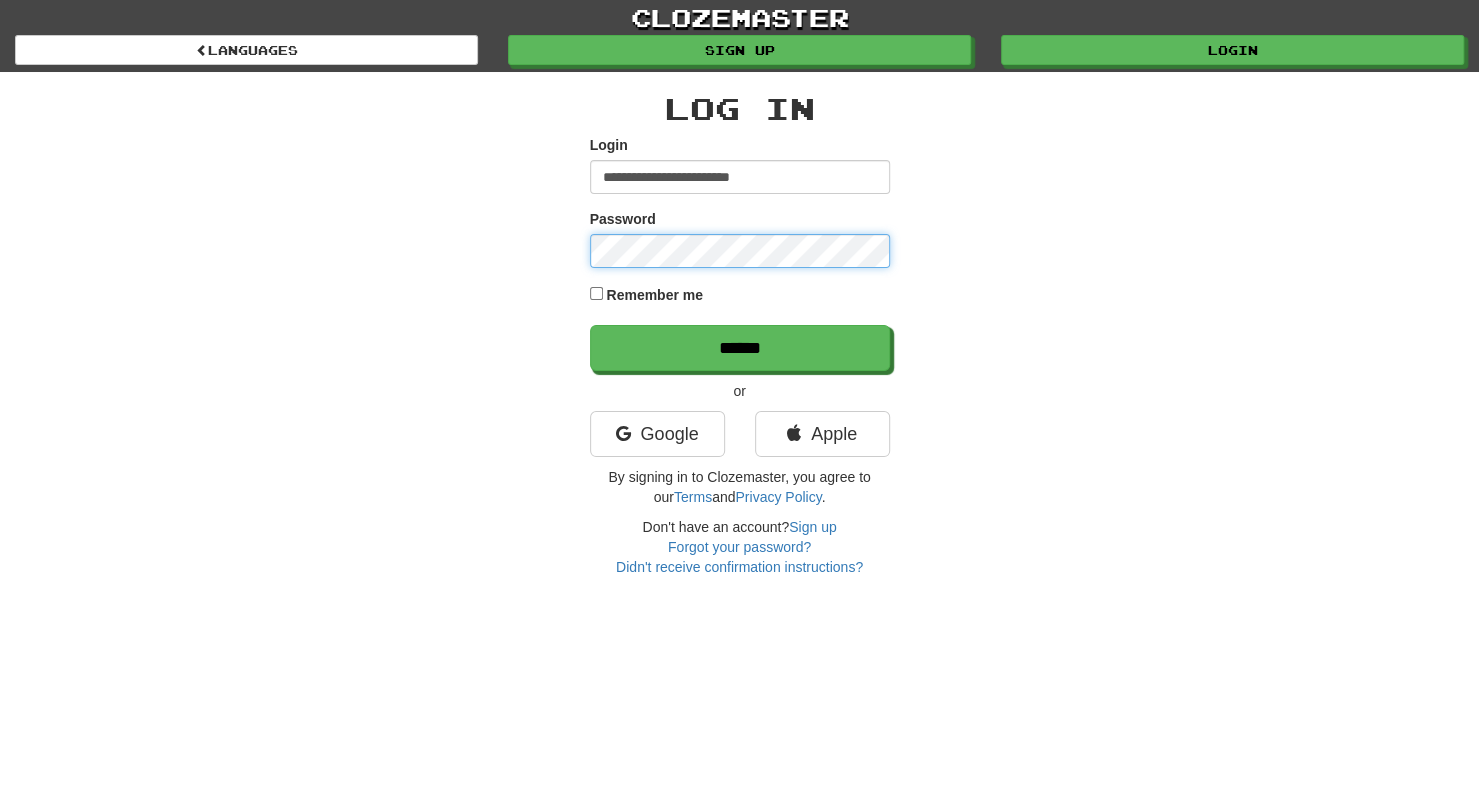 click on "******" at bounding box center (740, 348) 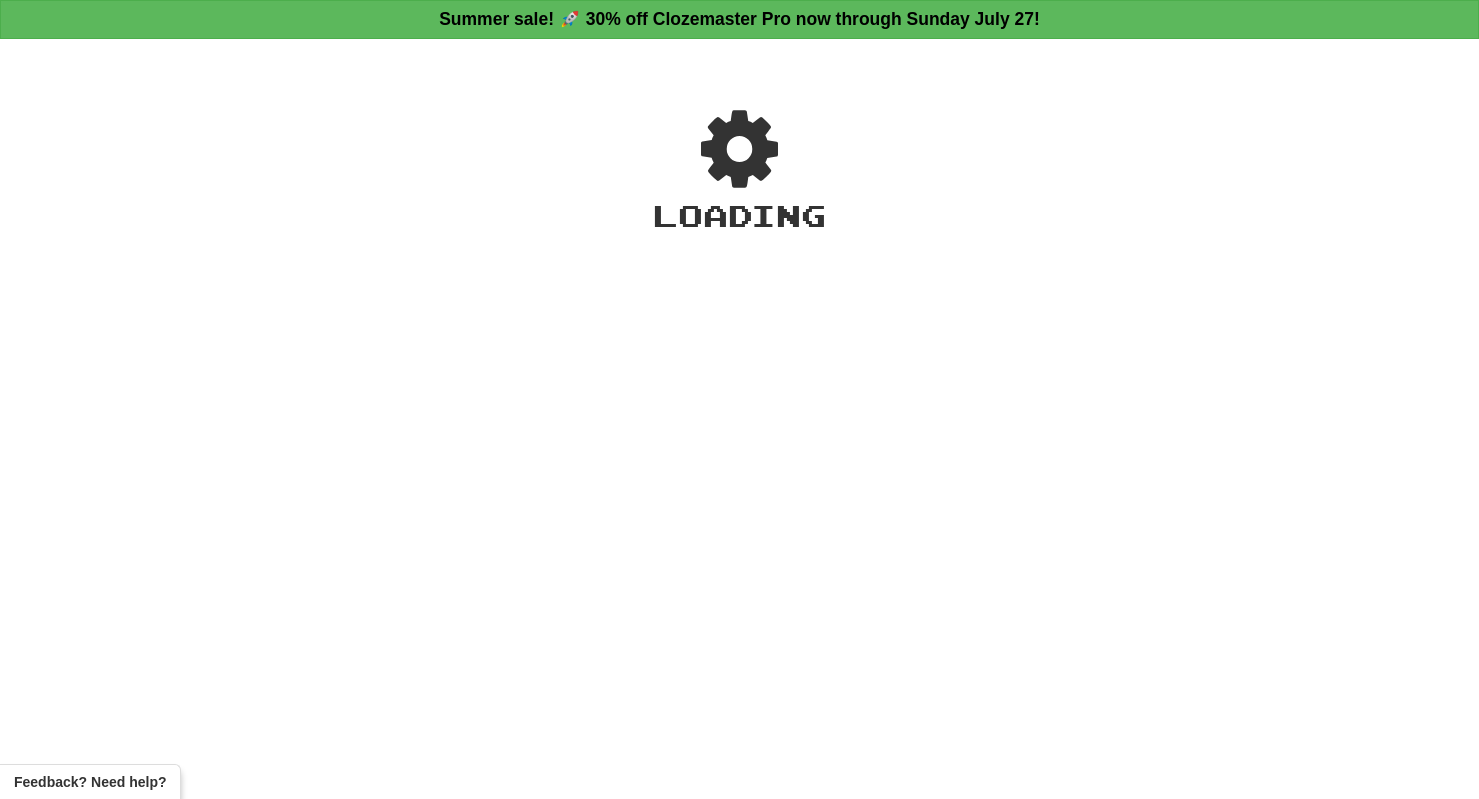 scroll, scrollTop: 0, scrollLeft: 0, axis: both 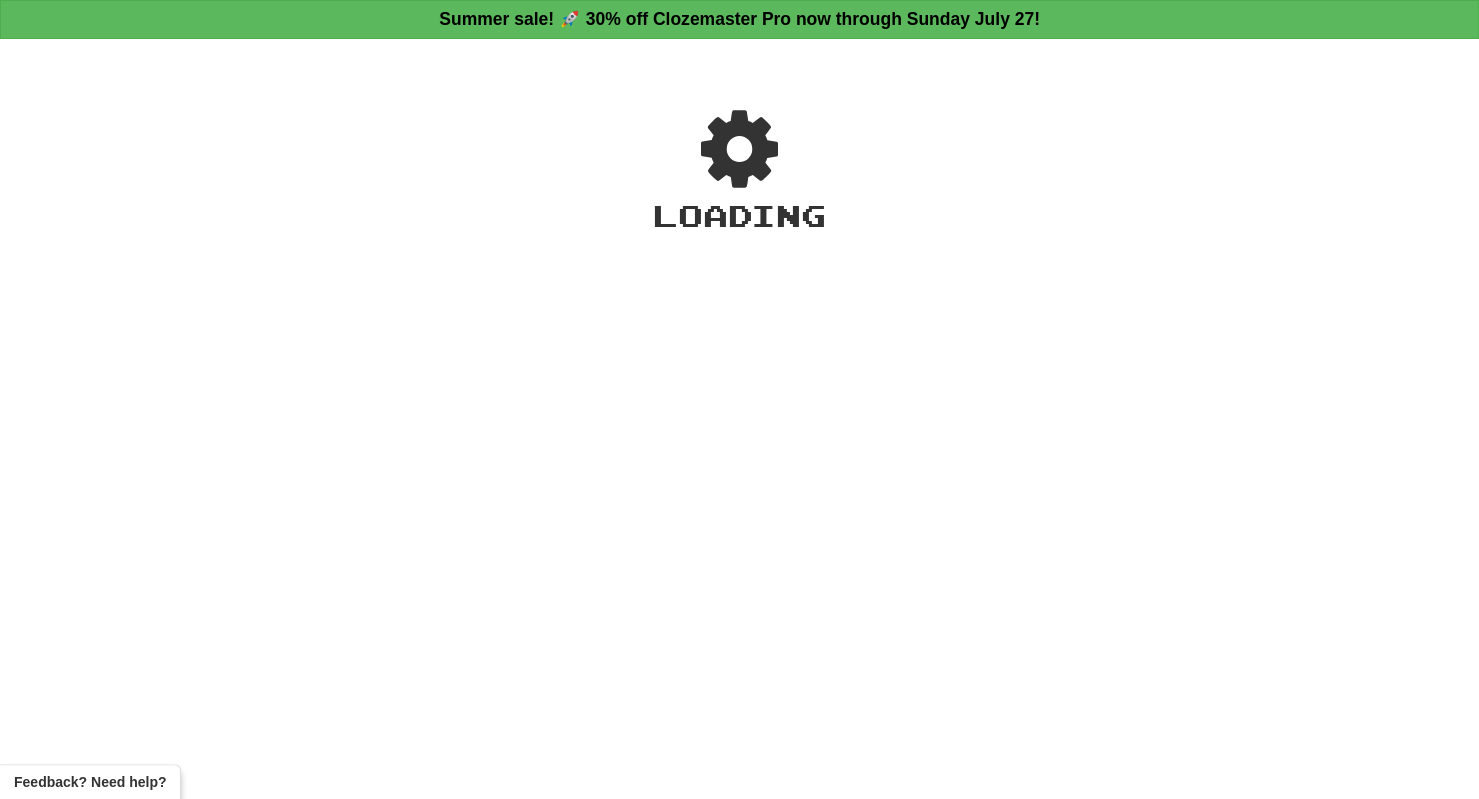 click on "Loading" at bounding box center (739, 419) 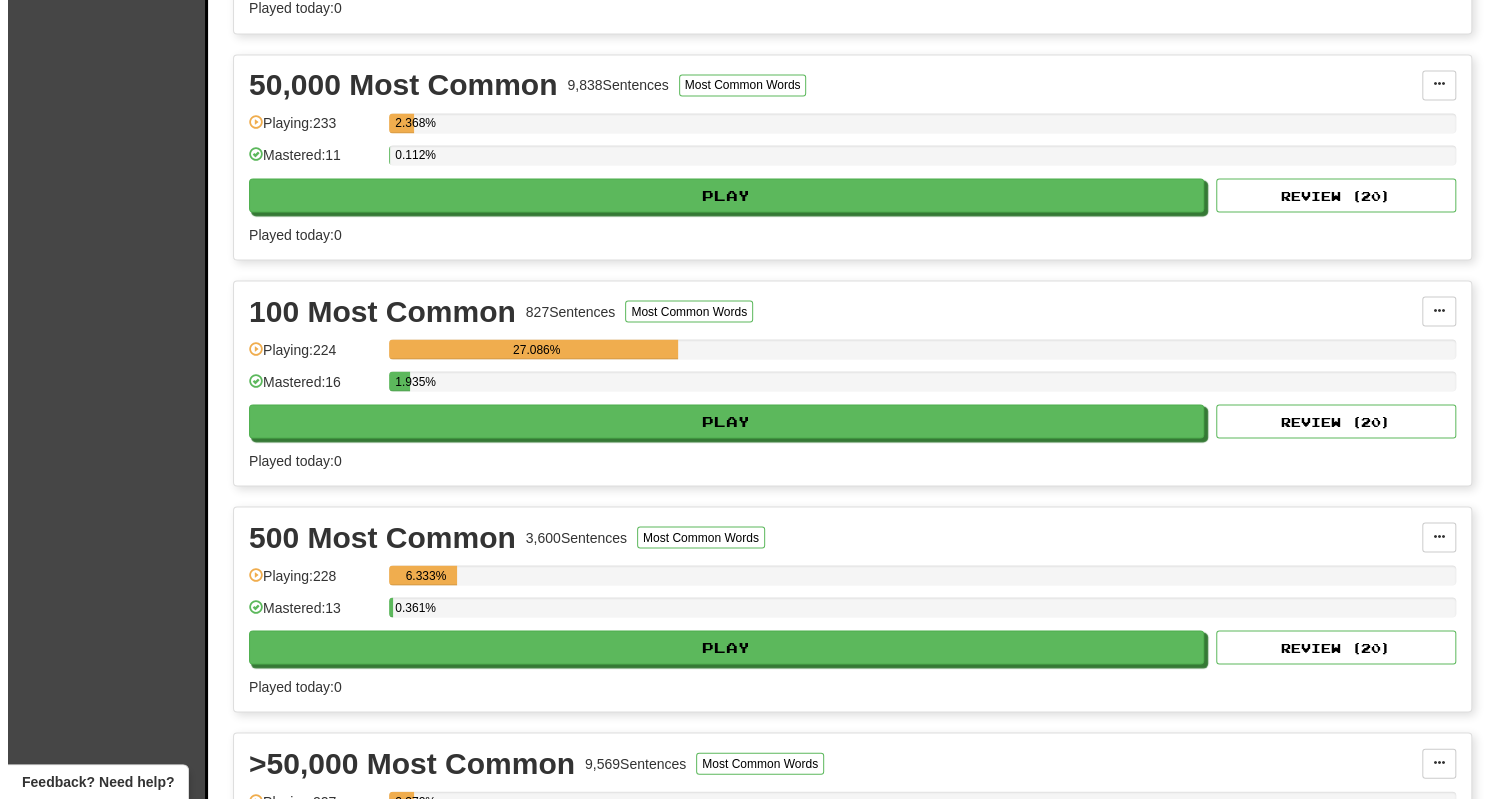 scroll, scrollTop: 2030, scrollLeft: 0, axis: vertical 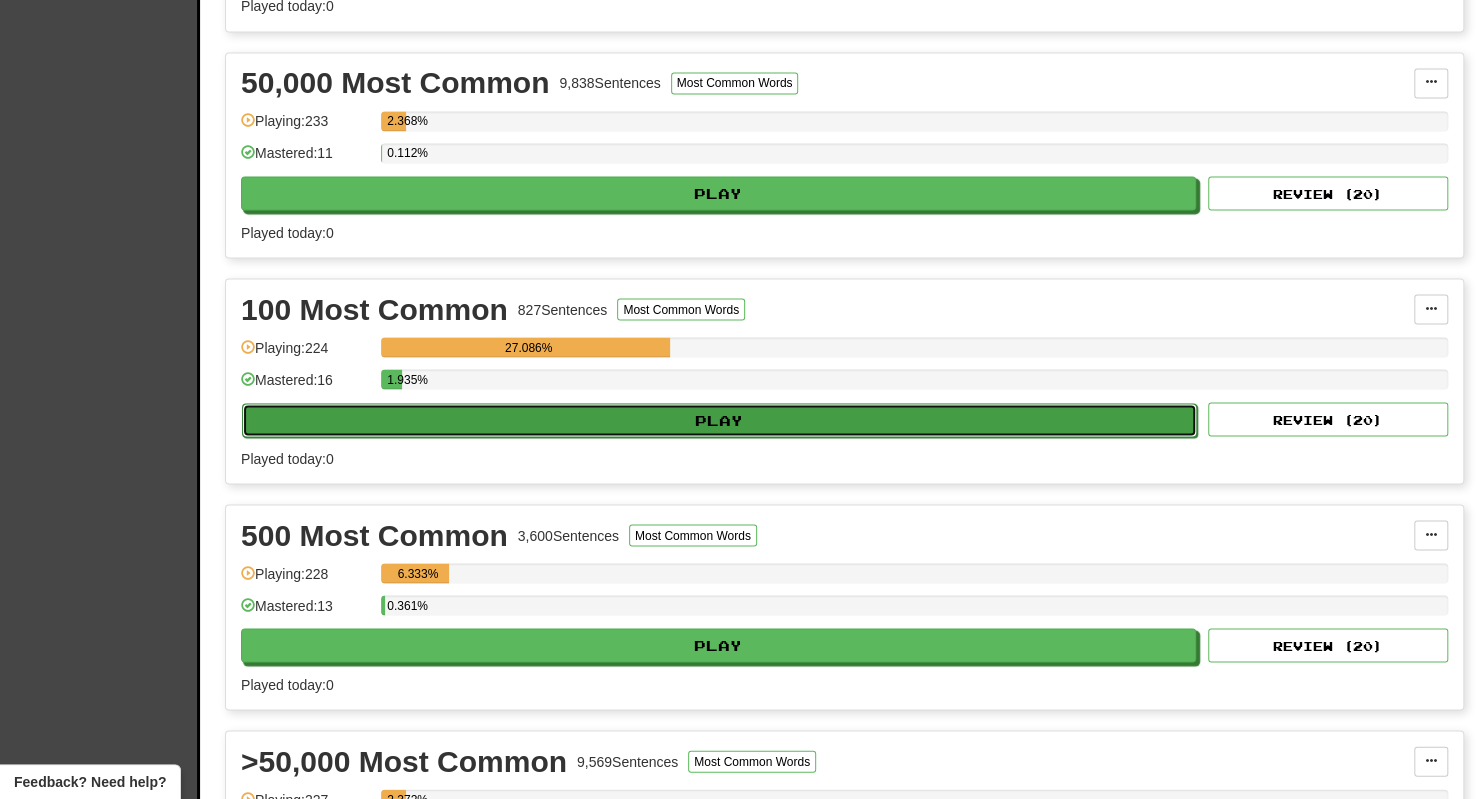 click on "Play" at bounding box center [719, 420] 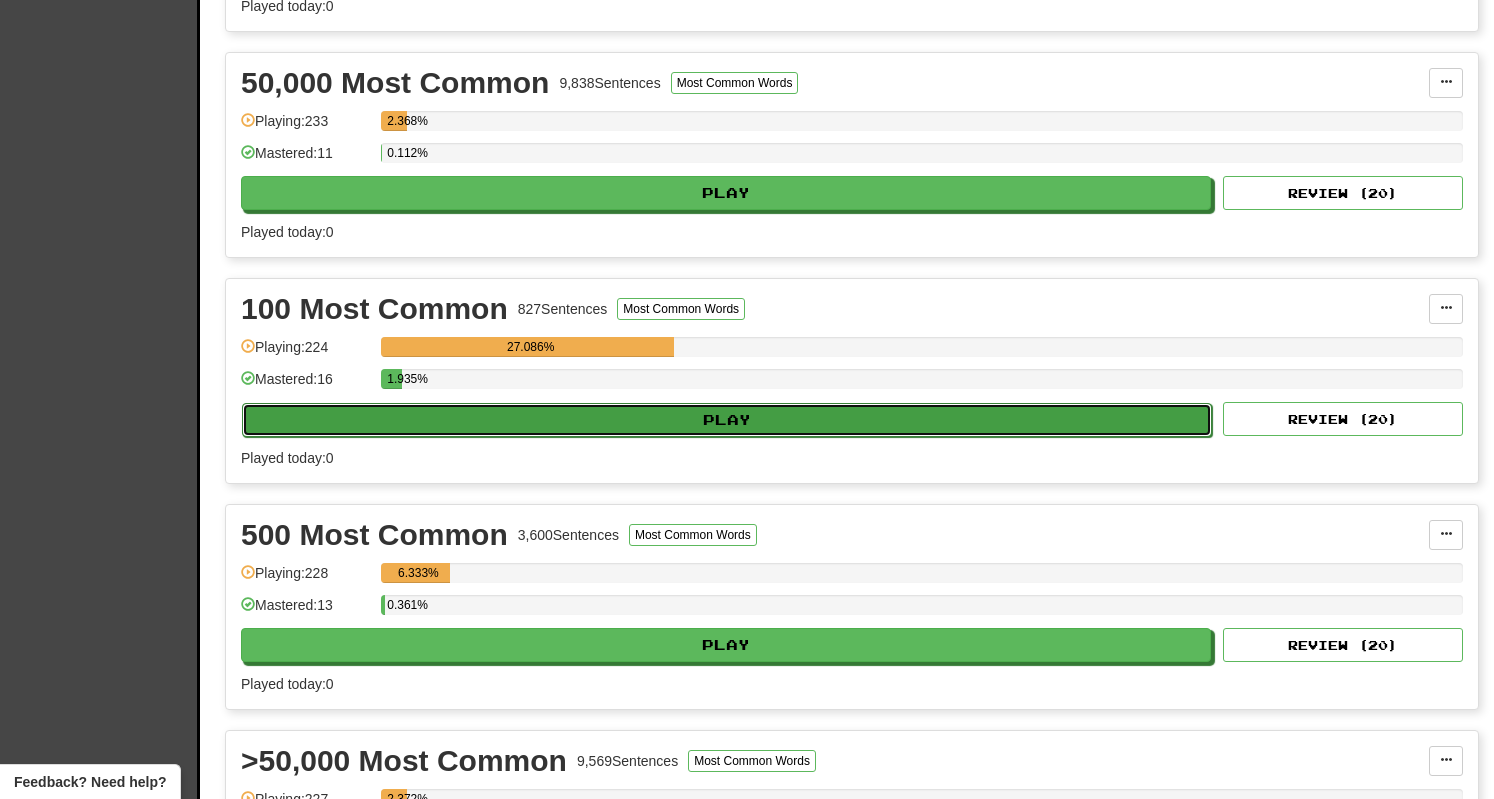 select on "**" 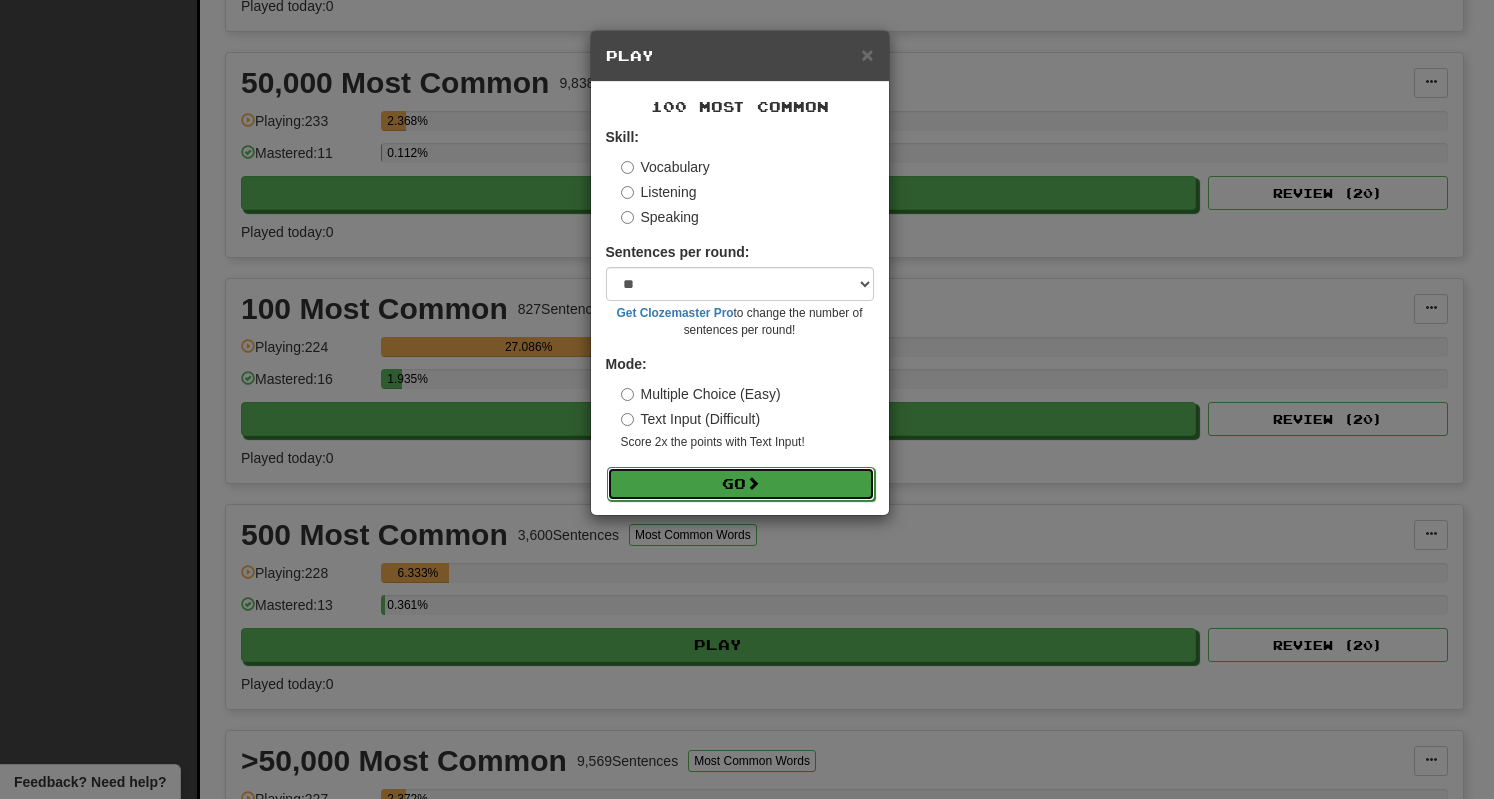 click on "Go" at bounding box center [741, 484] 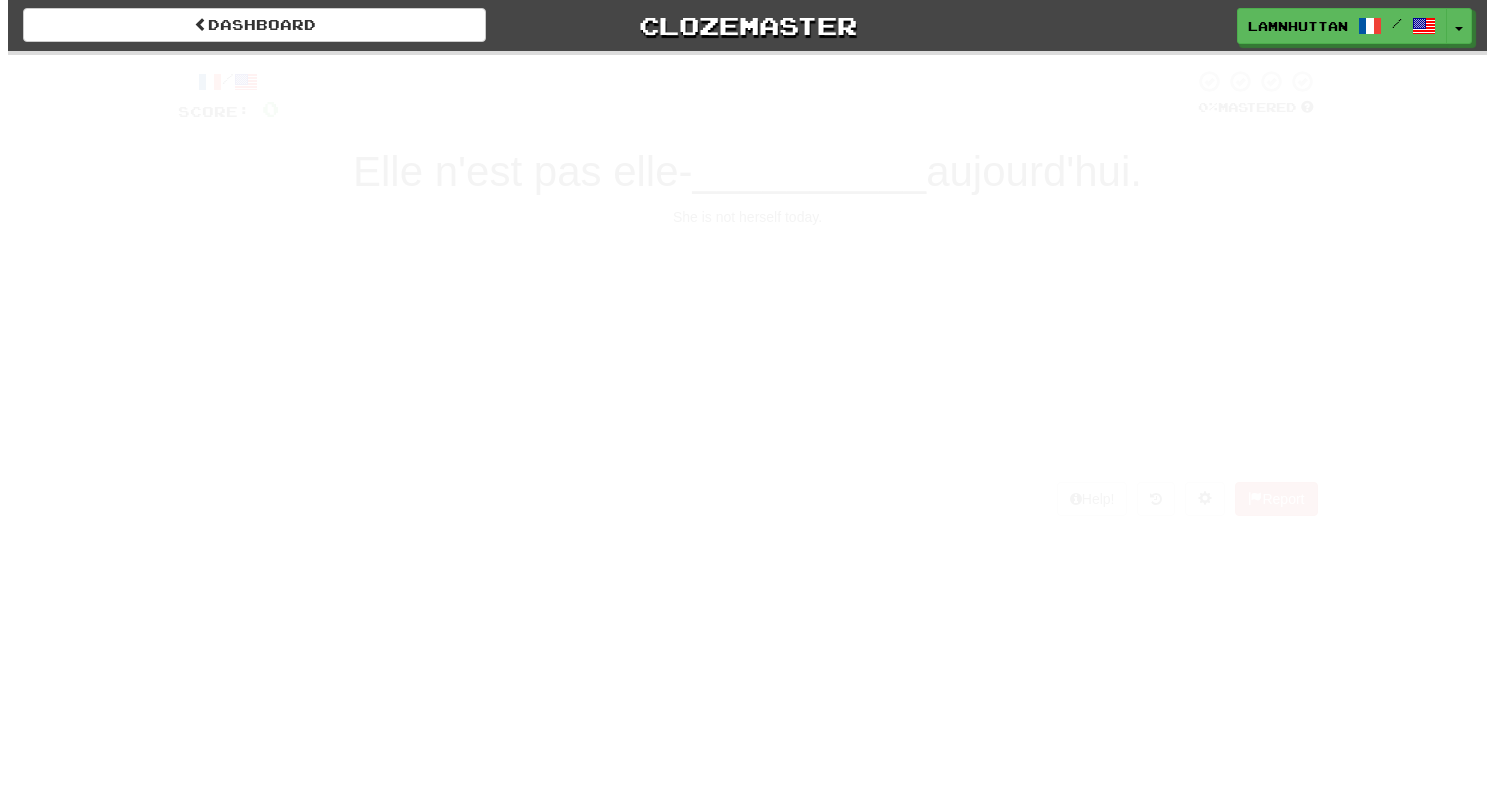 scroll, scrollTop: 0, scrollLeft: 0, axis: both 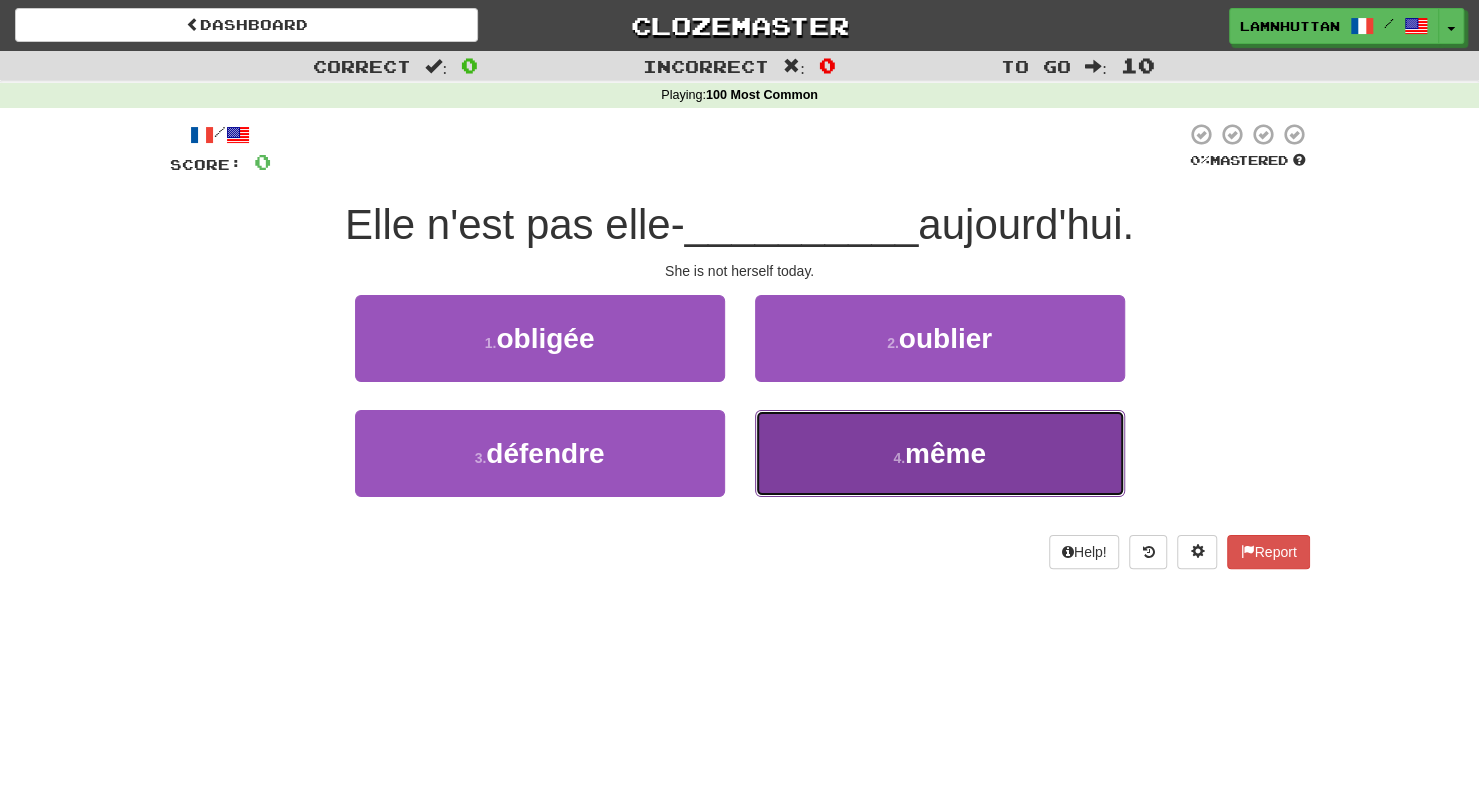 click on "4 ." at bounding box center [899, 458] 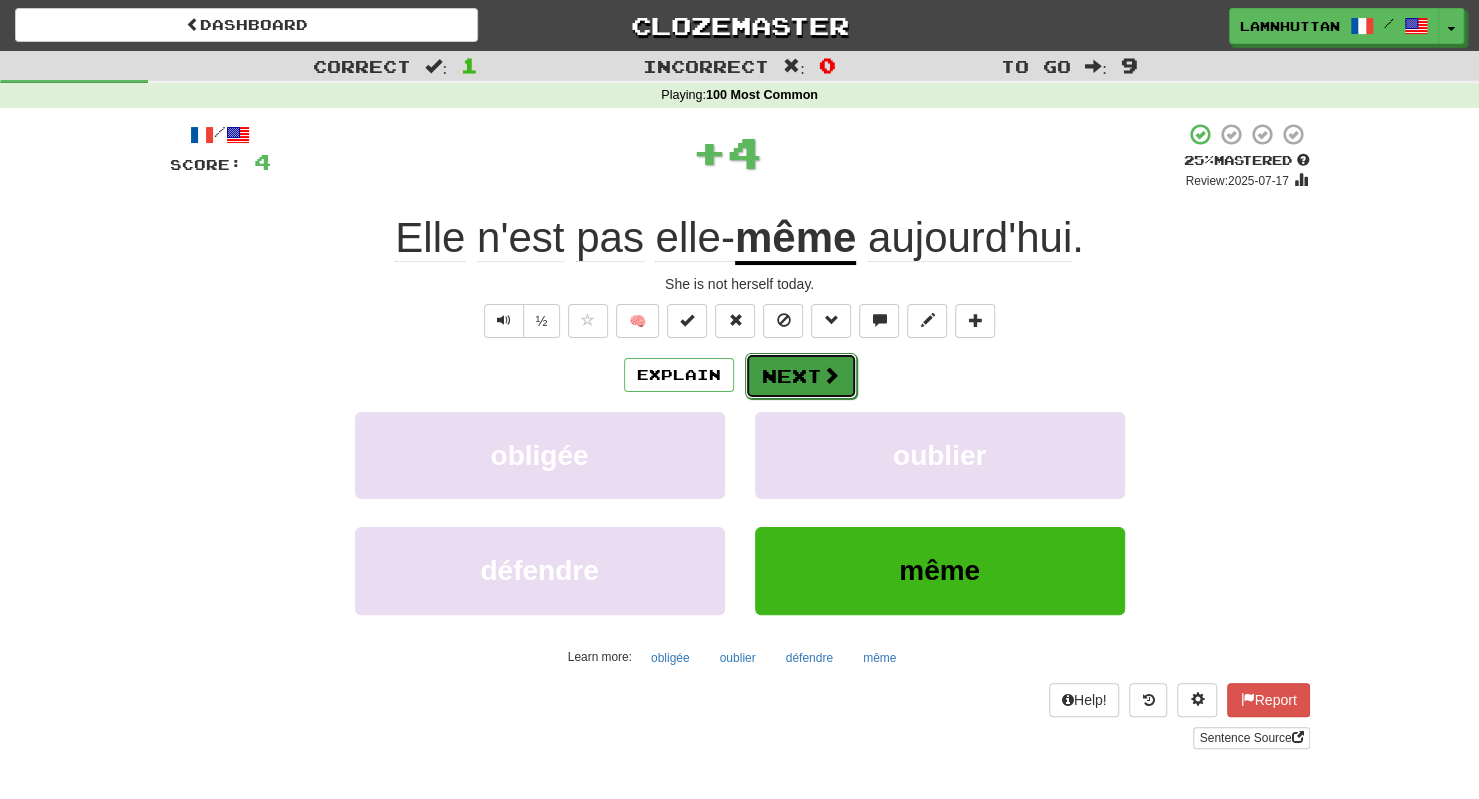 click on "Next" at bounding box center [801, 376] 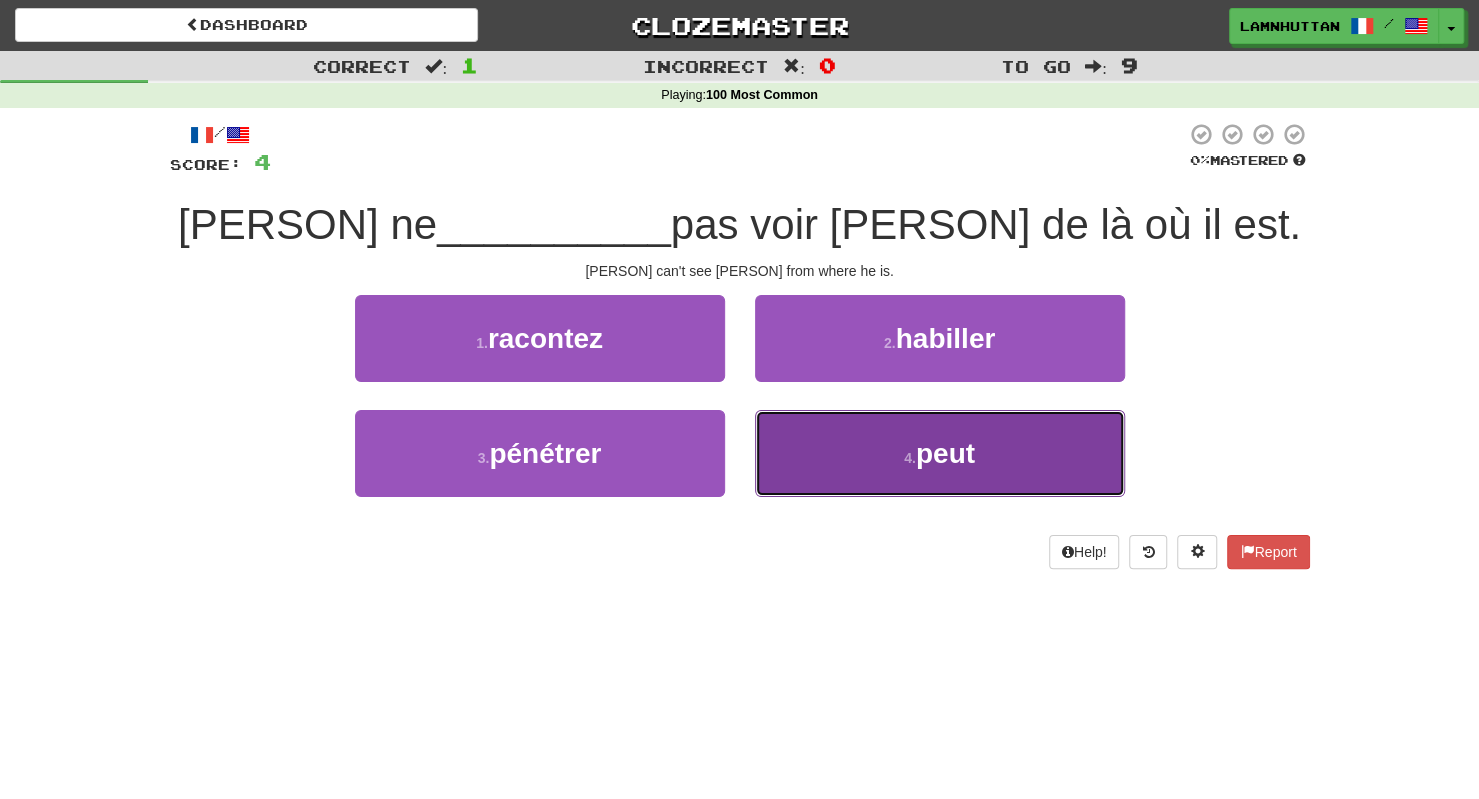 click on "4 . peut" at bounding box center (940, 453) 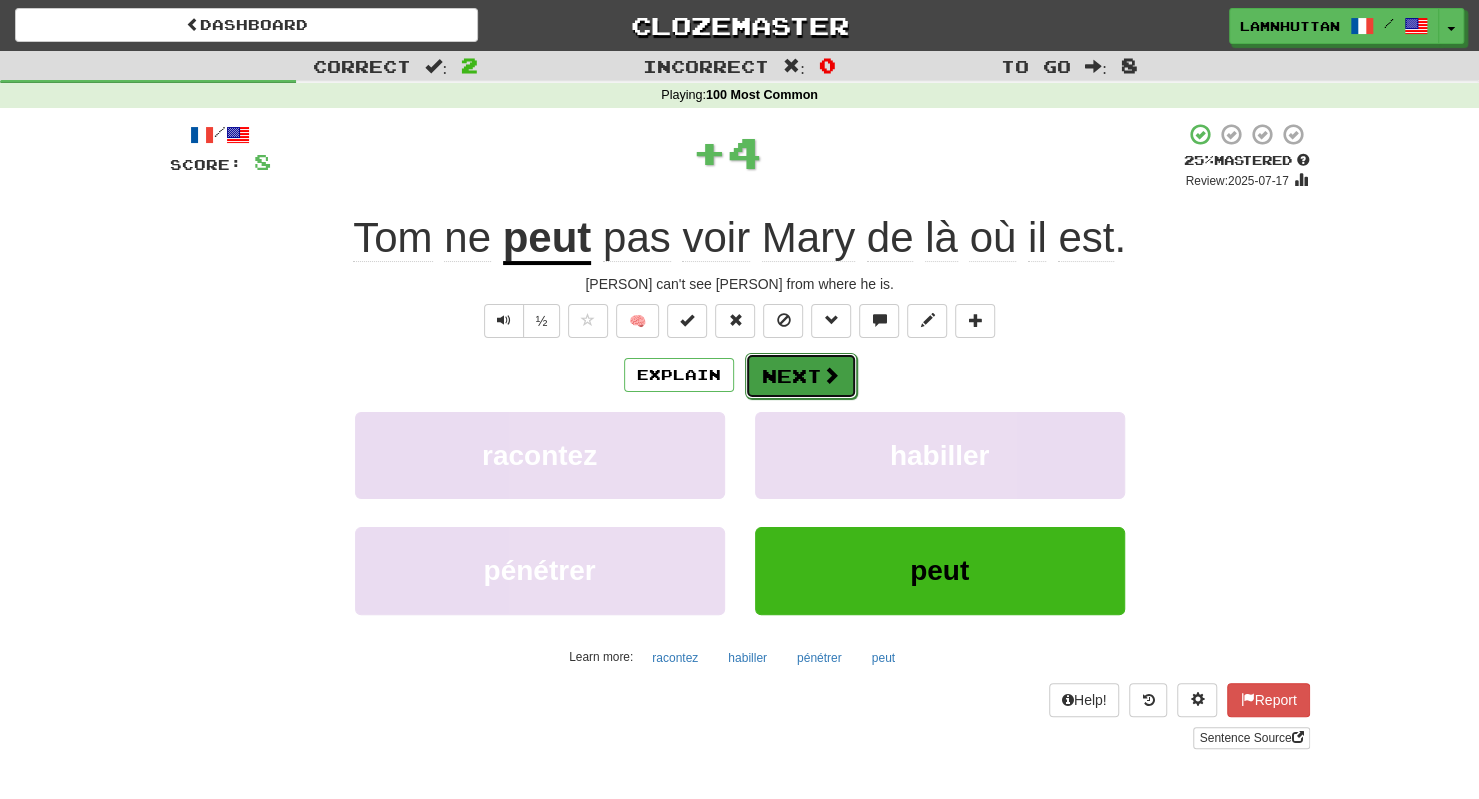 click on "Next" at bounding box center (801, 376) 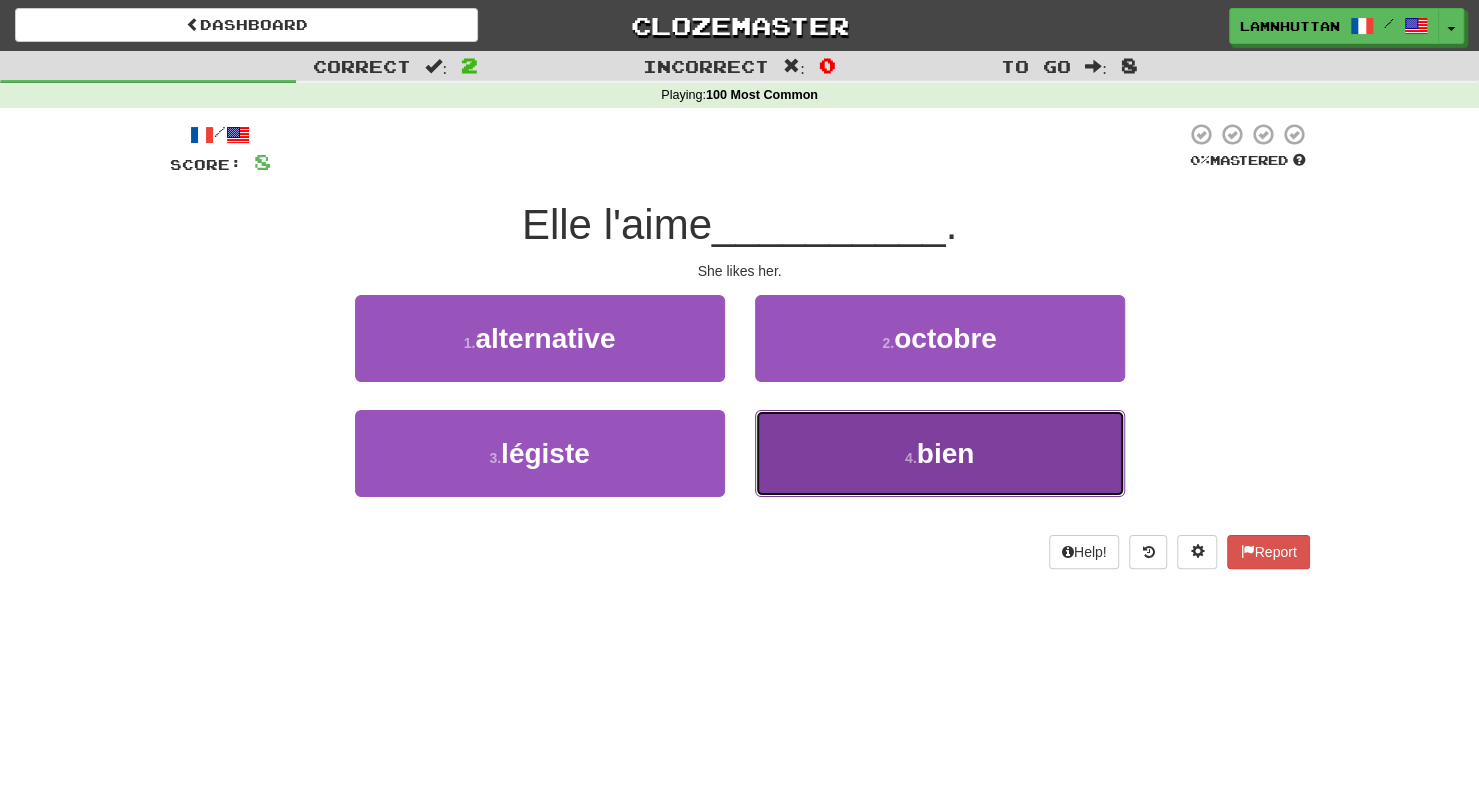 click on "4 . bien" at bounding box center (940, 453) 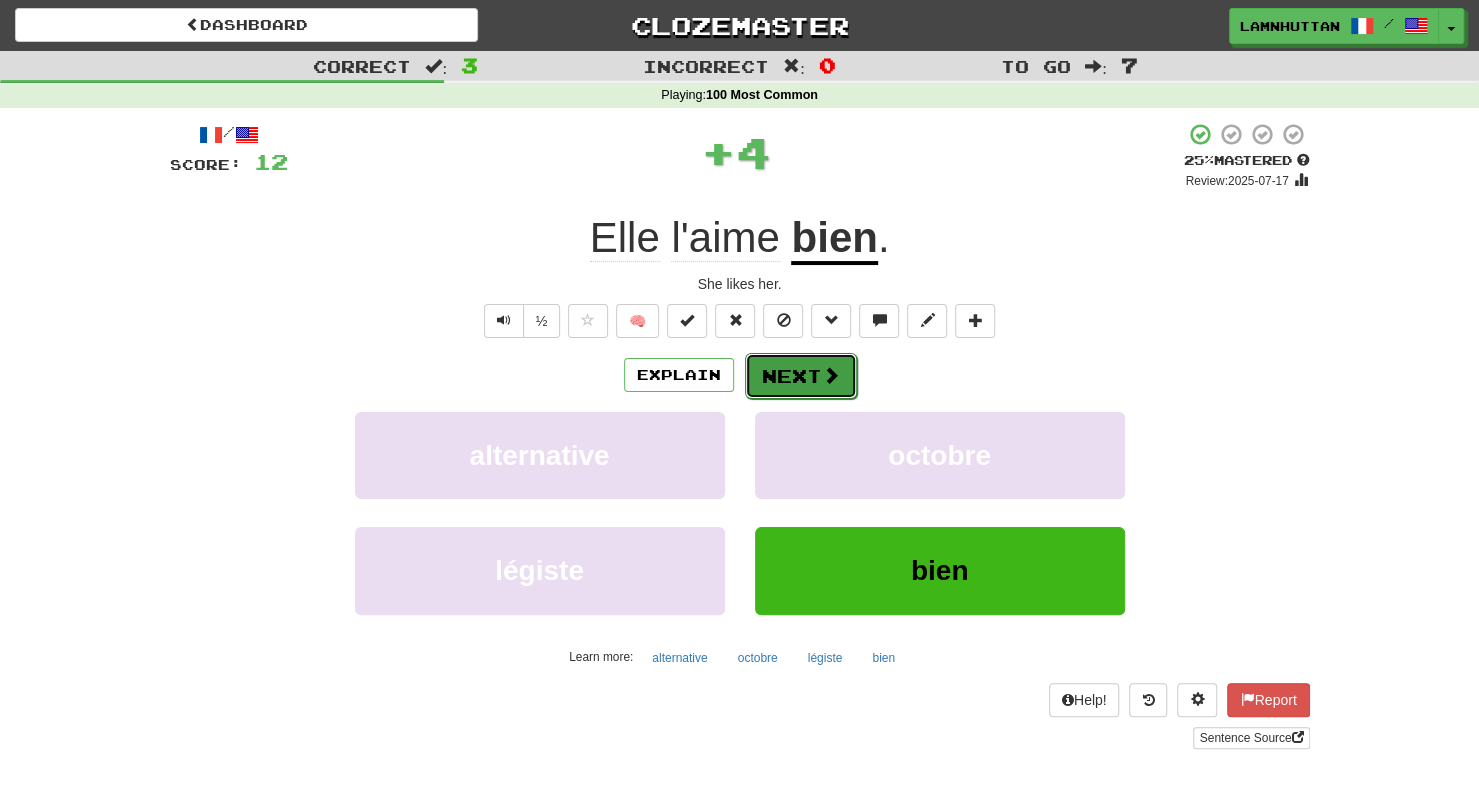 click on "Next" at bounding box center (801, 376) 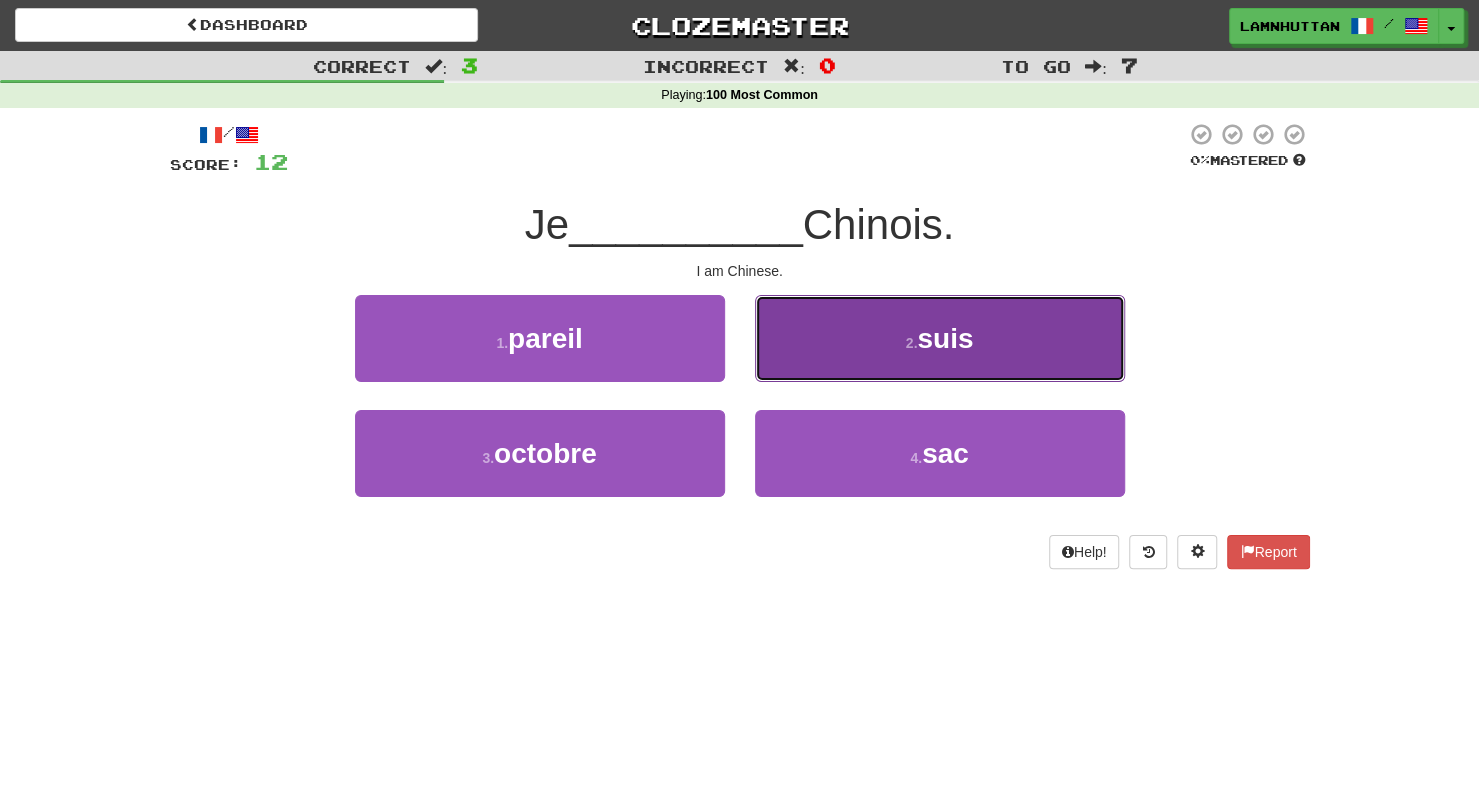 click on "2 .  suis" at bounding box center (940, 338) 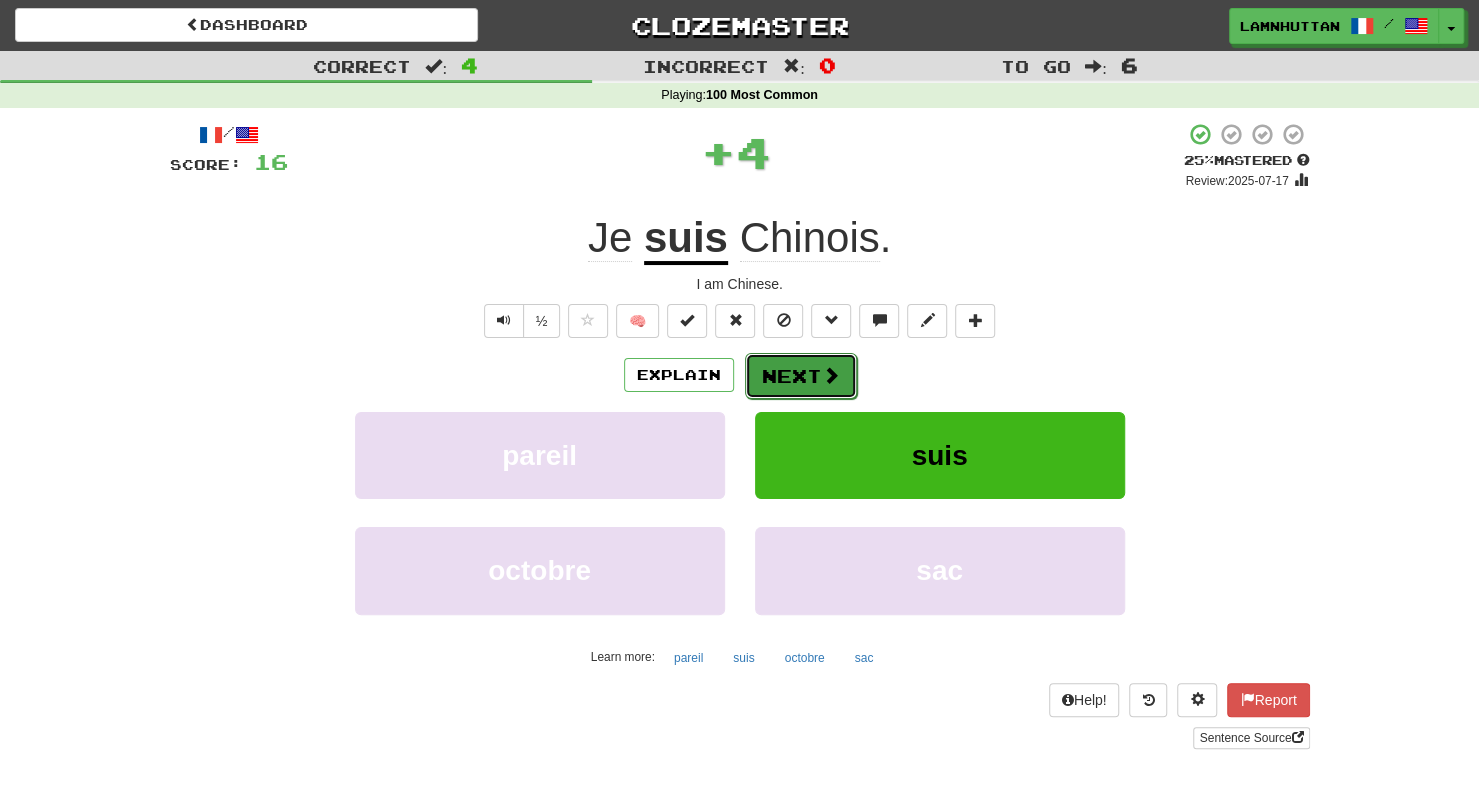 click on "Next" at bounding box center [801, 376] 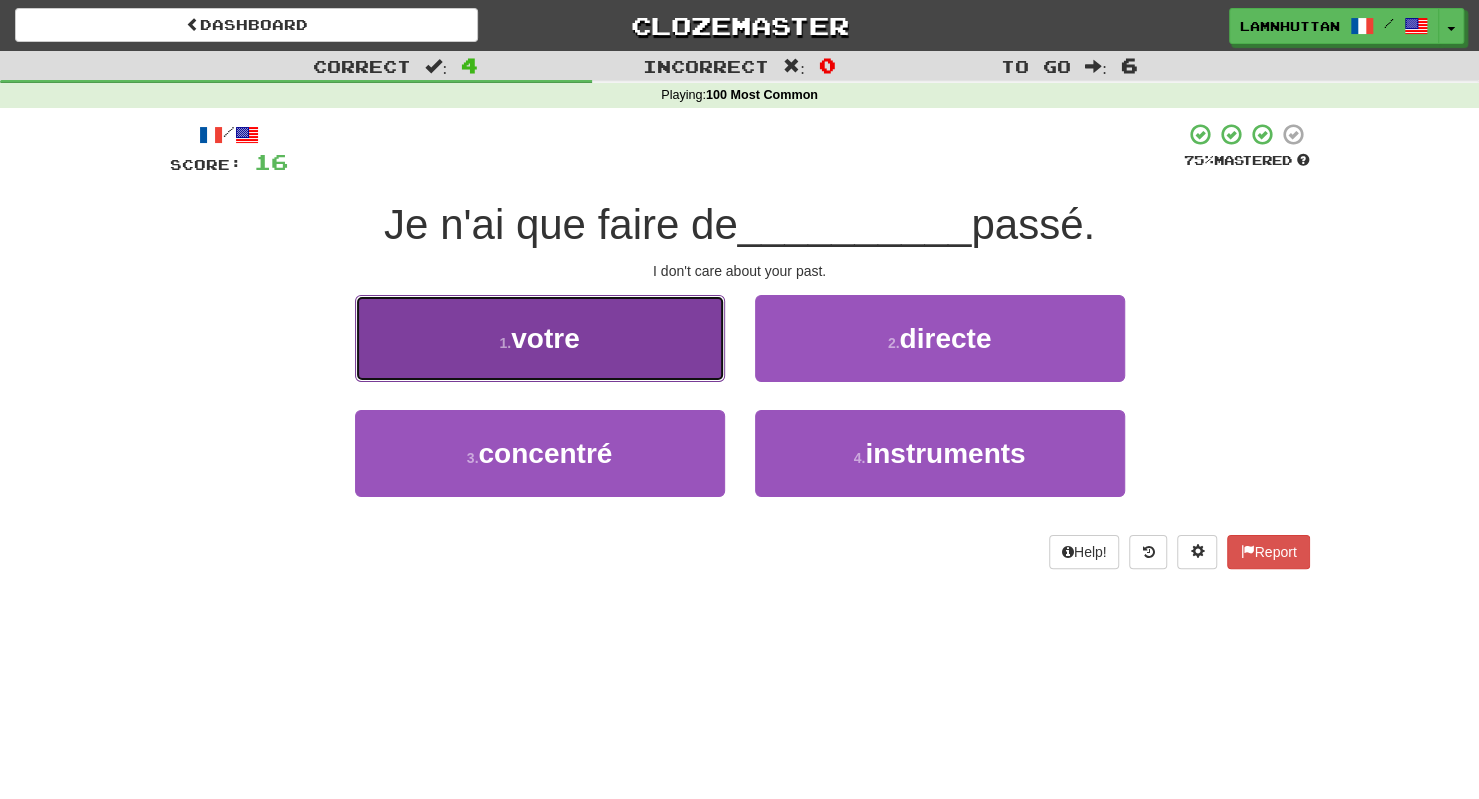 click on "1 .  votre" at bounding box center (540, 338) 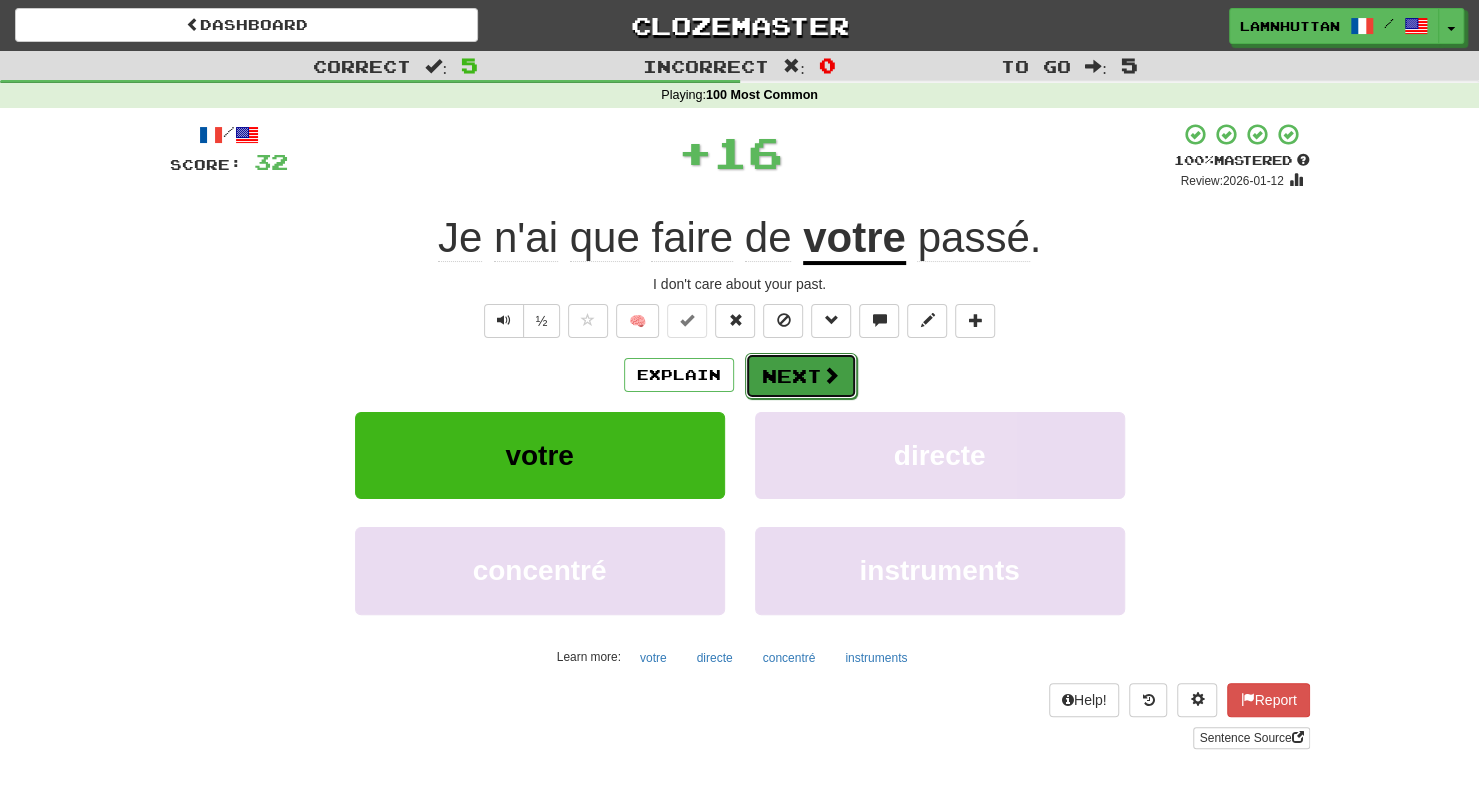 click on "Next" at bounding box center (801, 376) 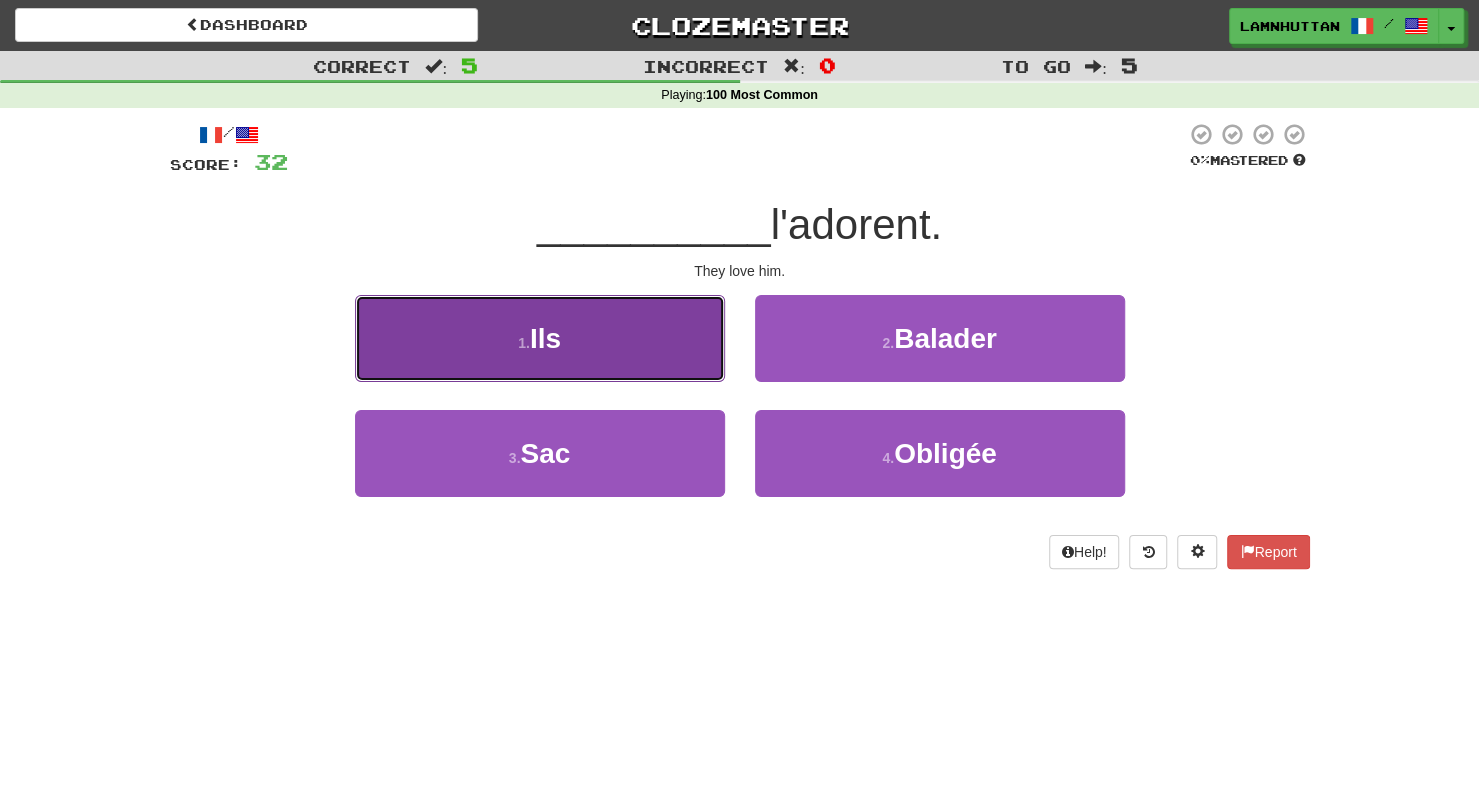 click on "1 .  Ils" at bounding box center [540, 338] 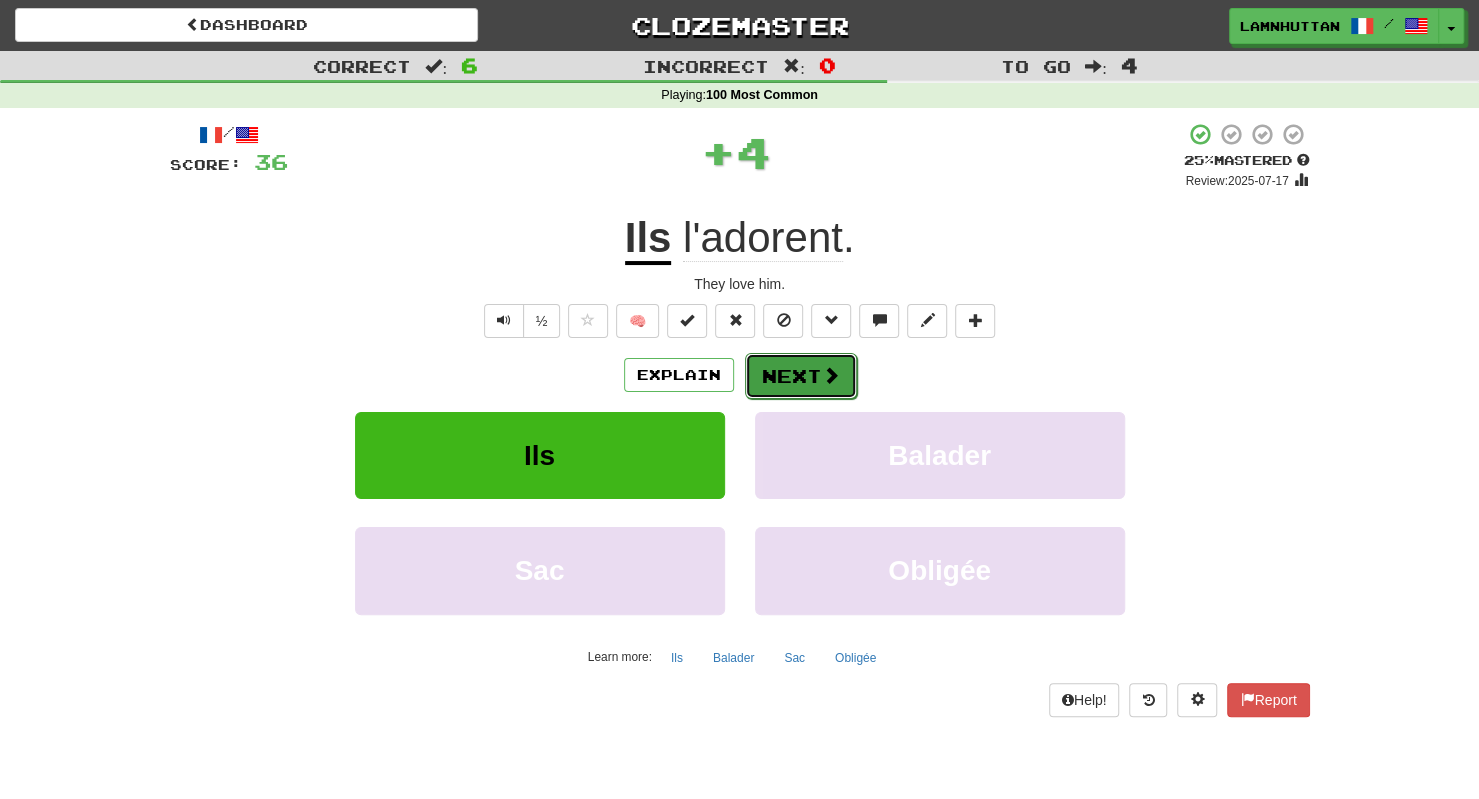 click on "Next" at bounding box center [801, 376] 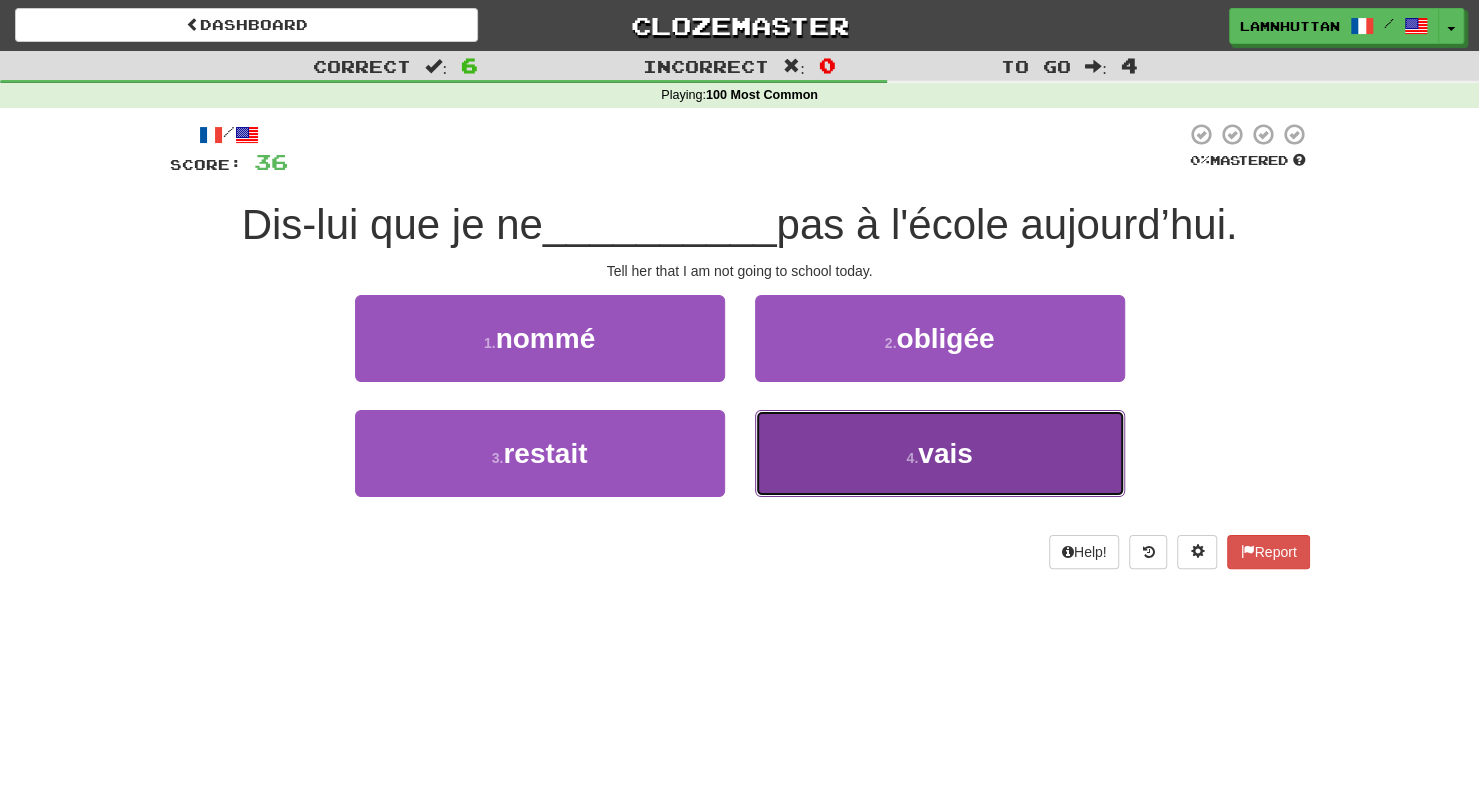 click on "4 . vais" at bounding box center (940, 453) 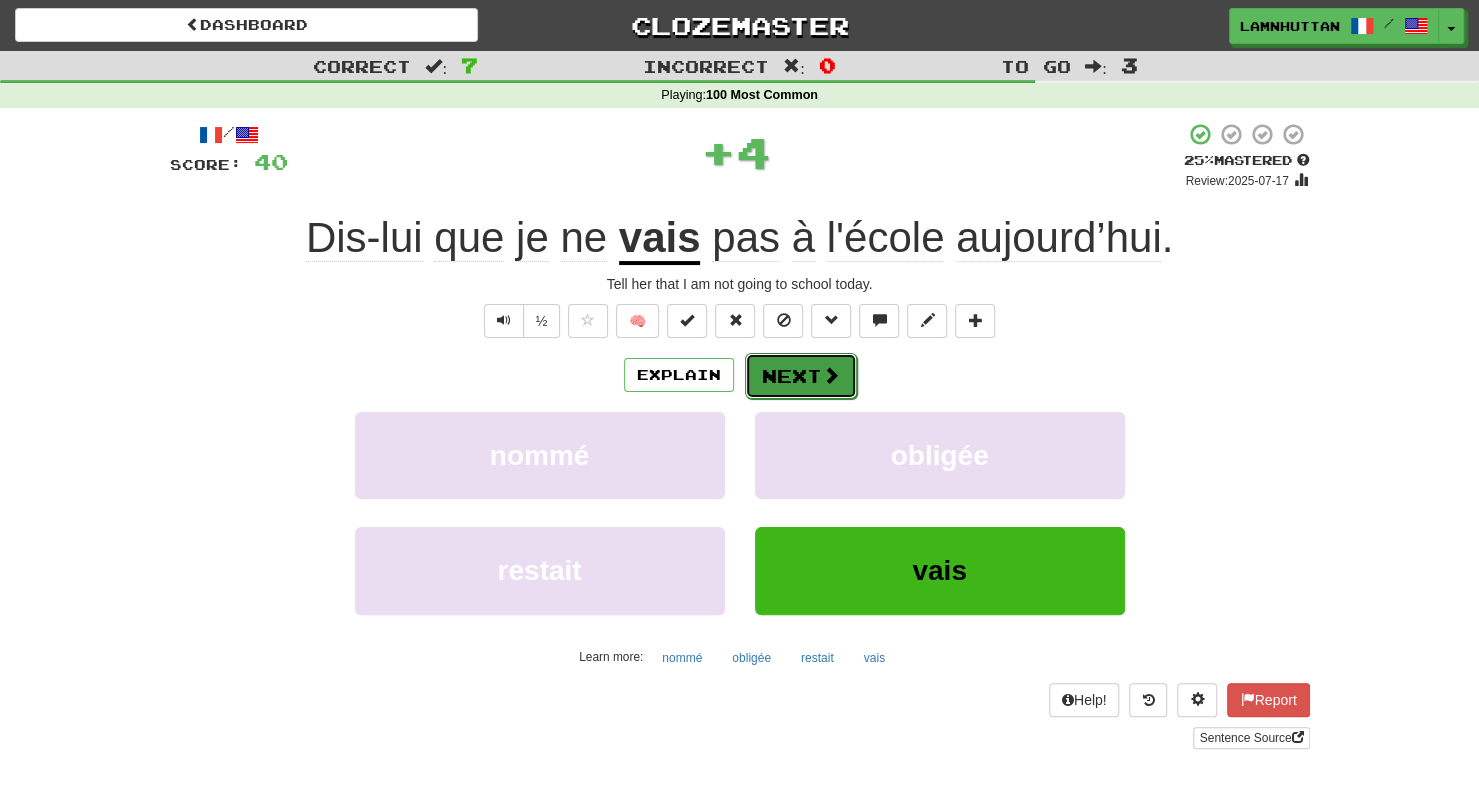 click on "Next" at bounding box center (801, 376) 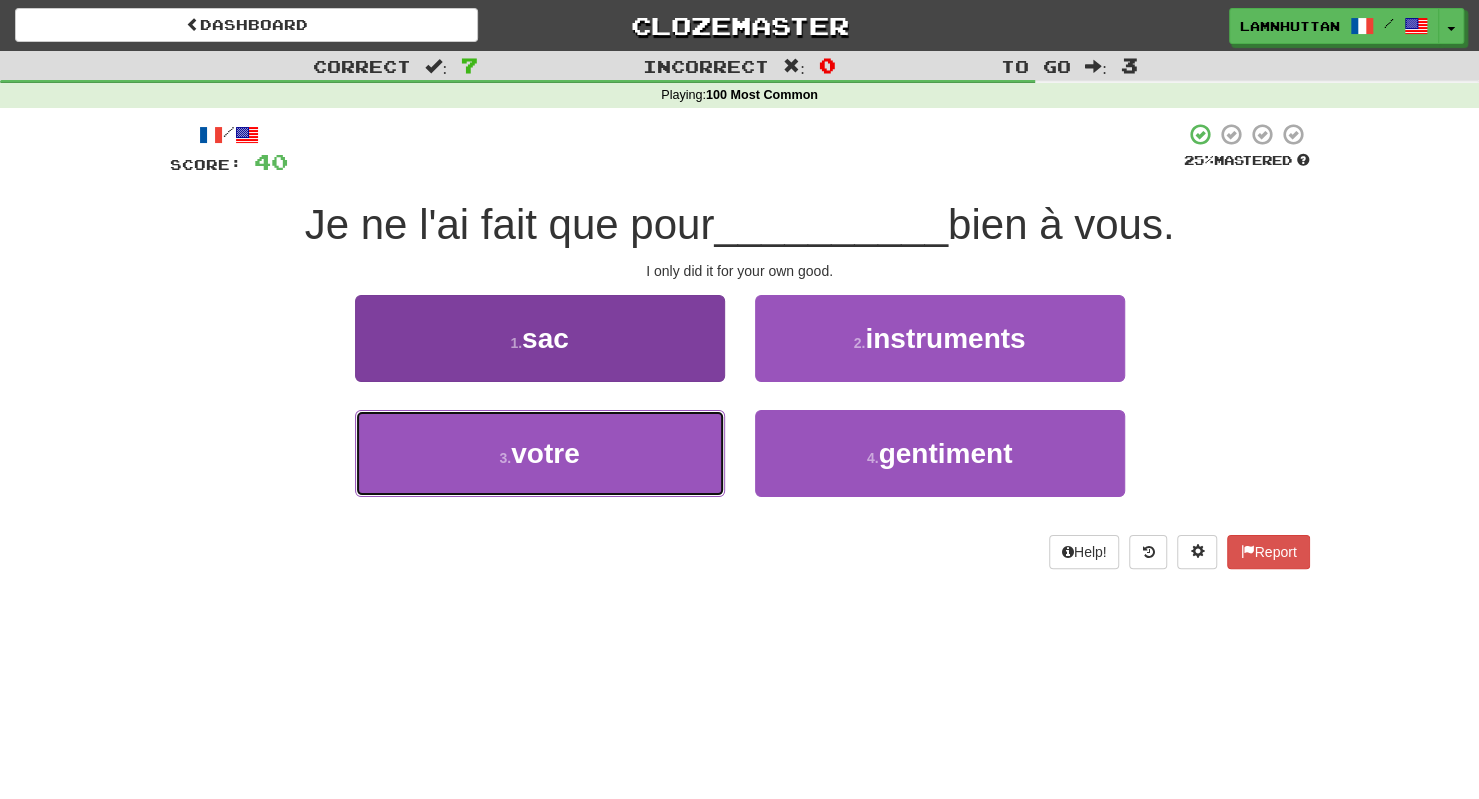 drag, startPoint x: 663, startPoint y: 447, endPoint x: 681, endPoint y: 436, distance: 21.095022 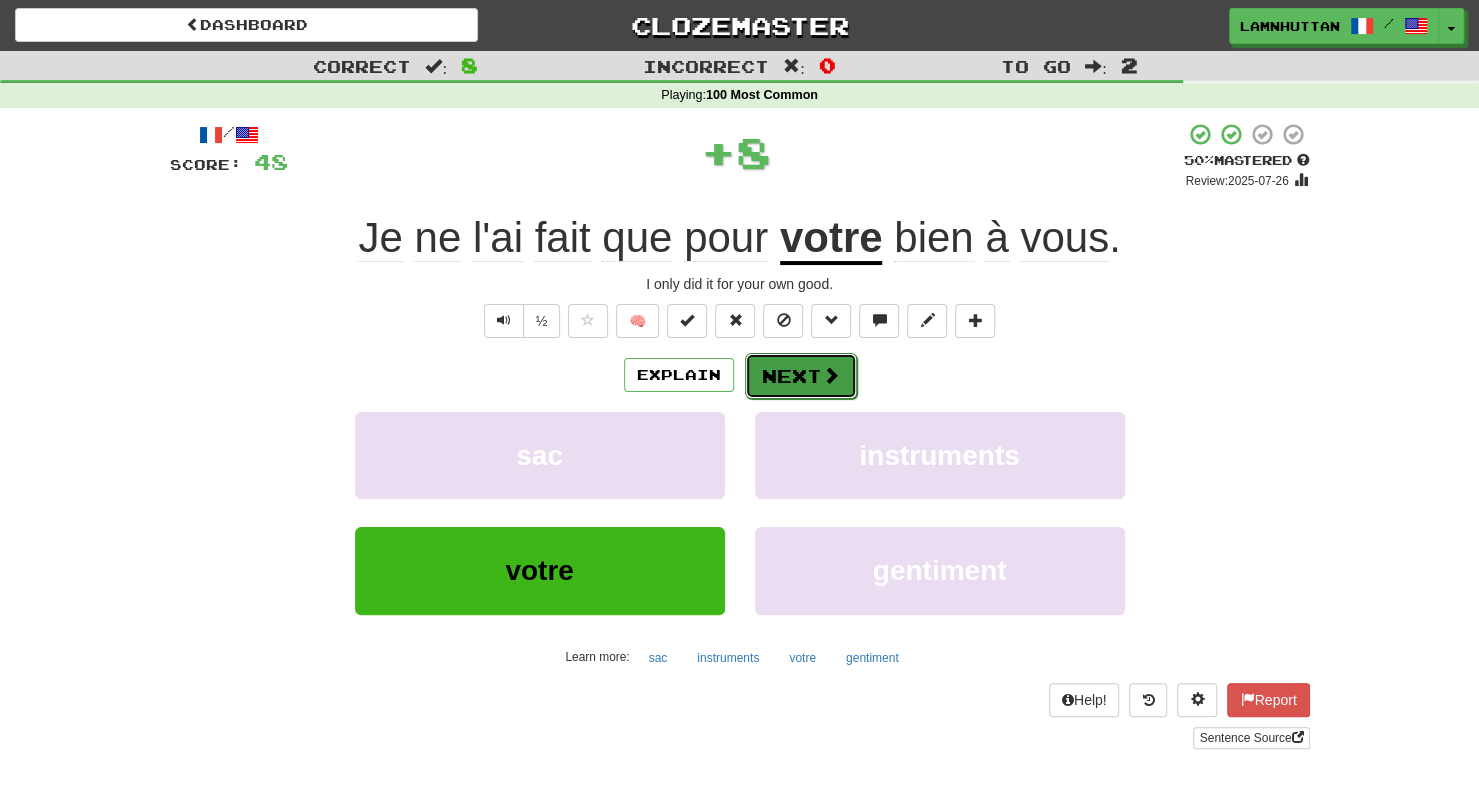 click on "Next" at bounding box center (801, 376) 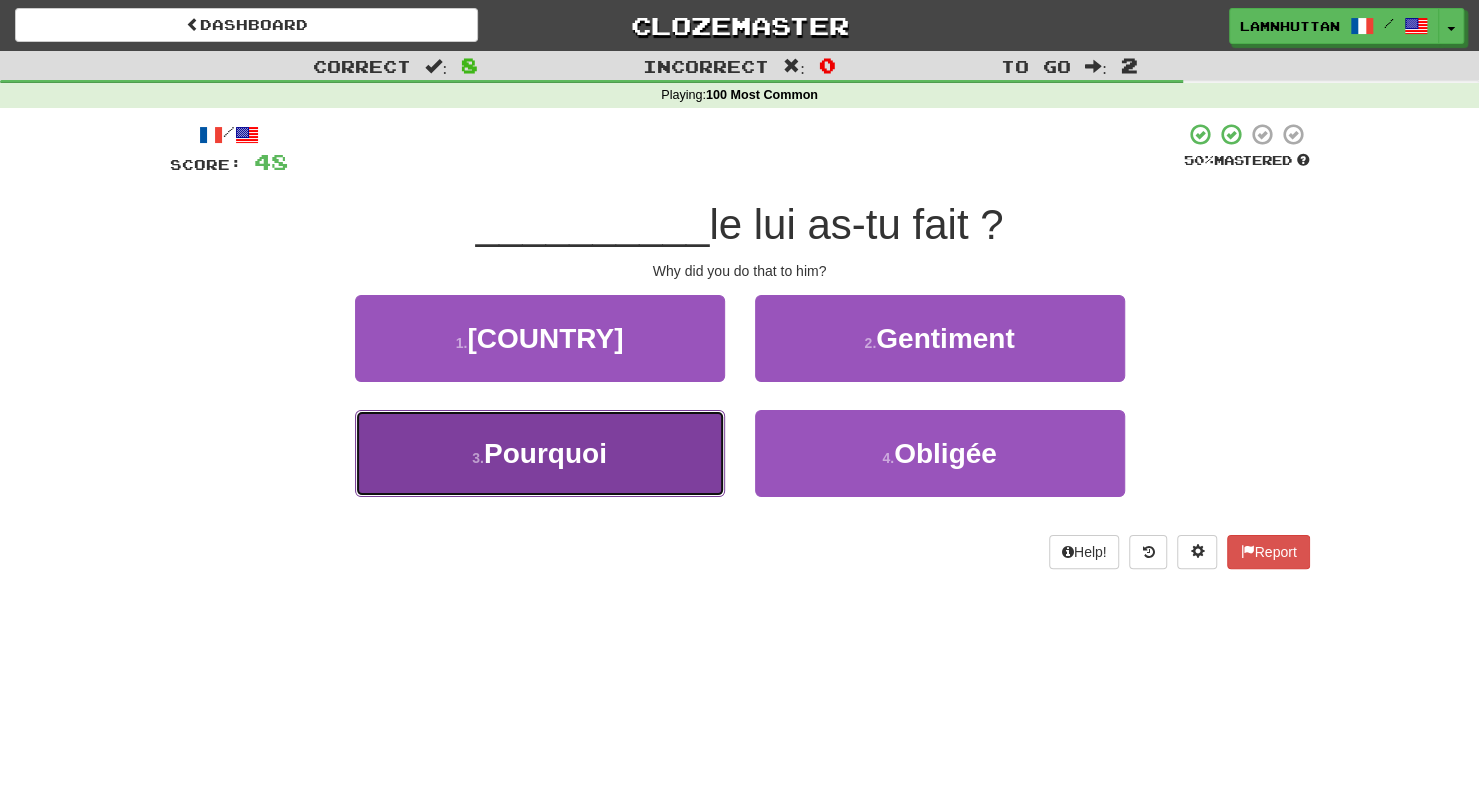 click on "3 . Pourquoi" at bounding box center [540, 453] 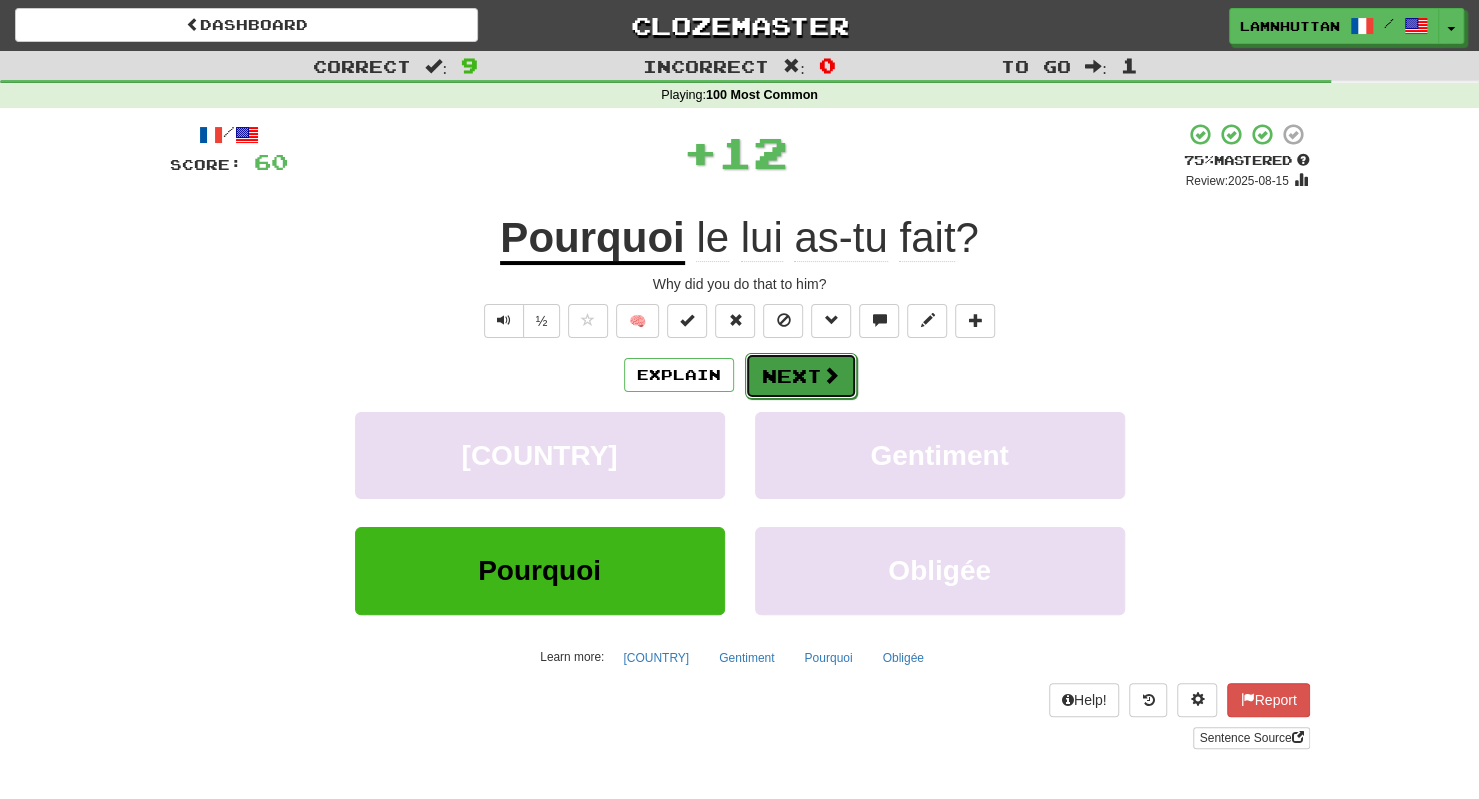 click on "Next" at bounding box center (801, 376) 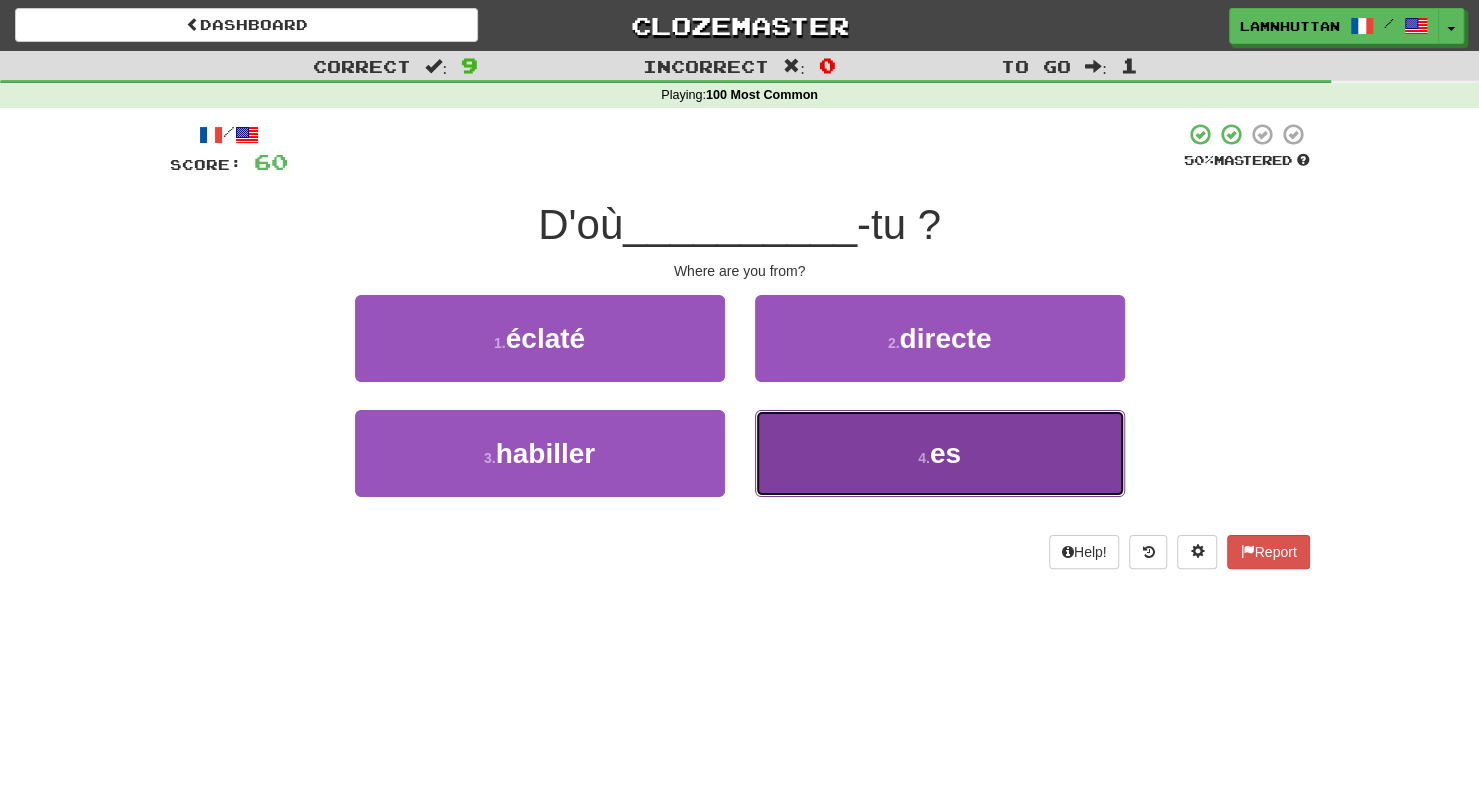 click on "4 .  es" at bounding box center (940, 453) 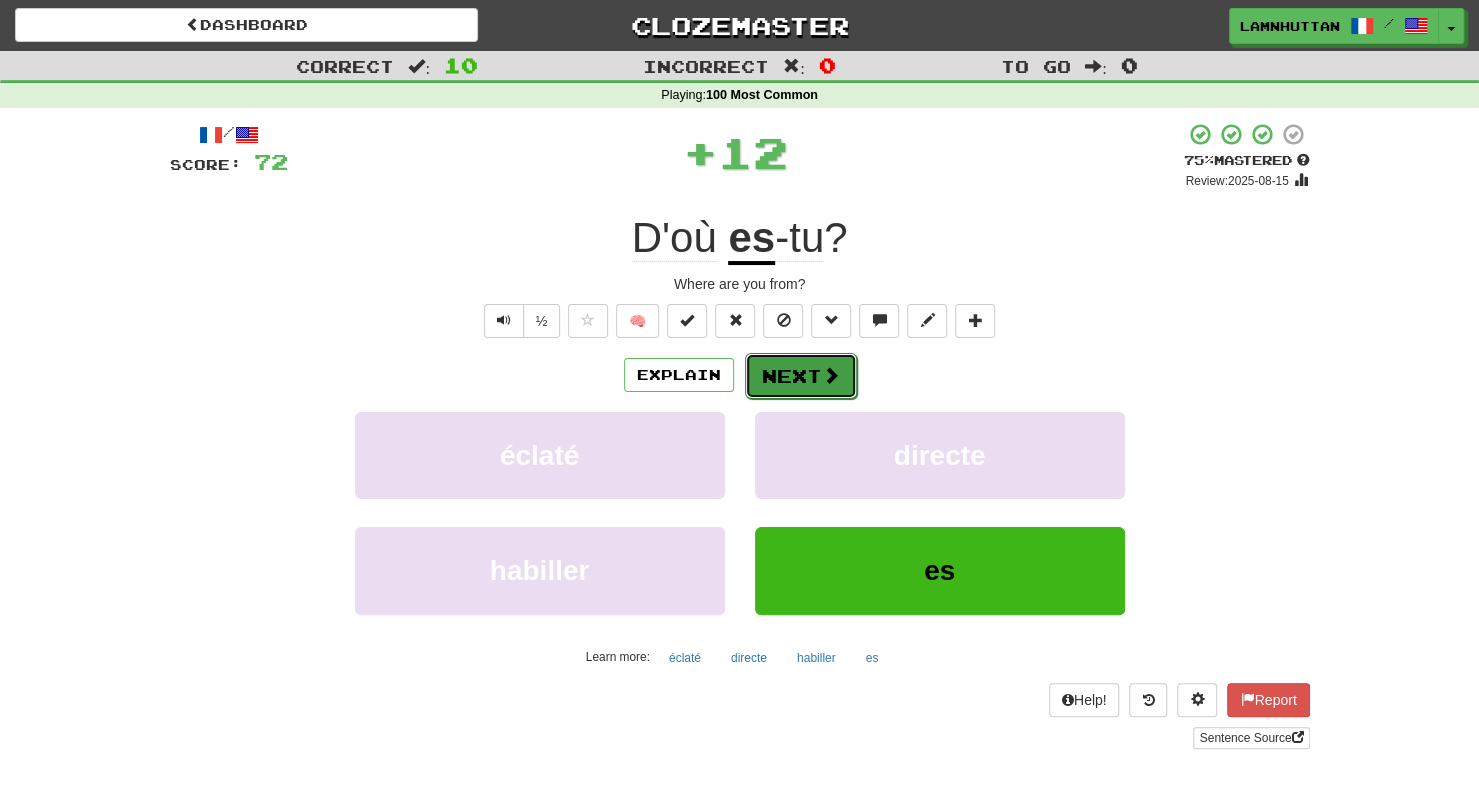 click on "Next" at bounding box center [801, 376] 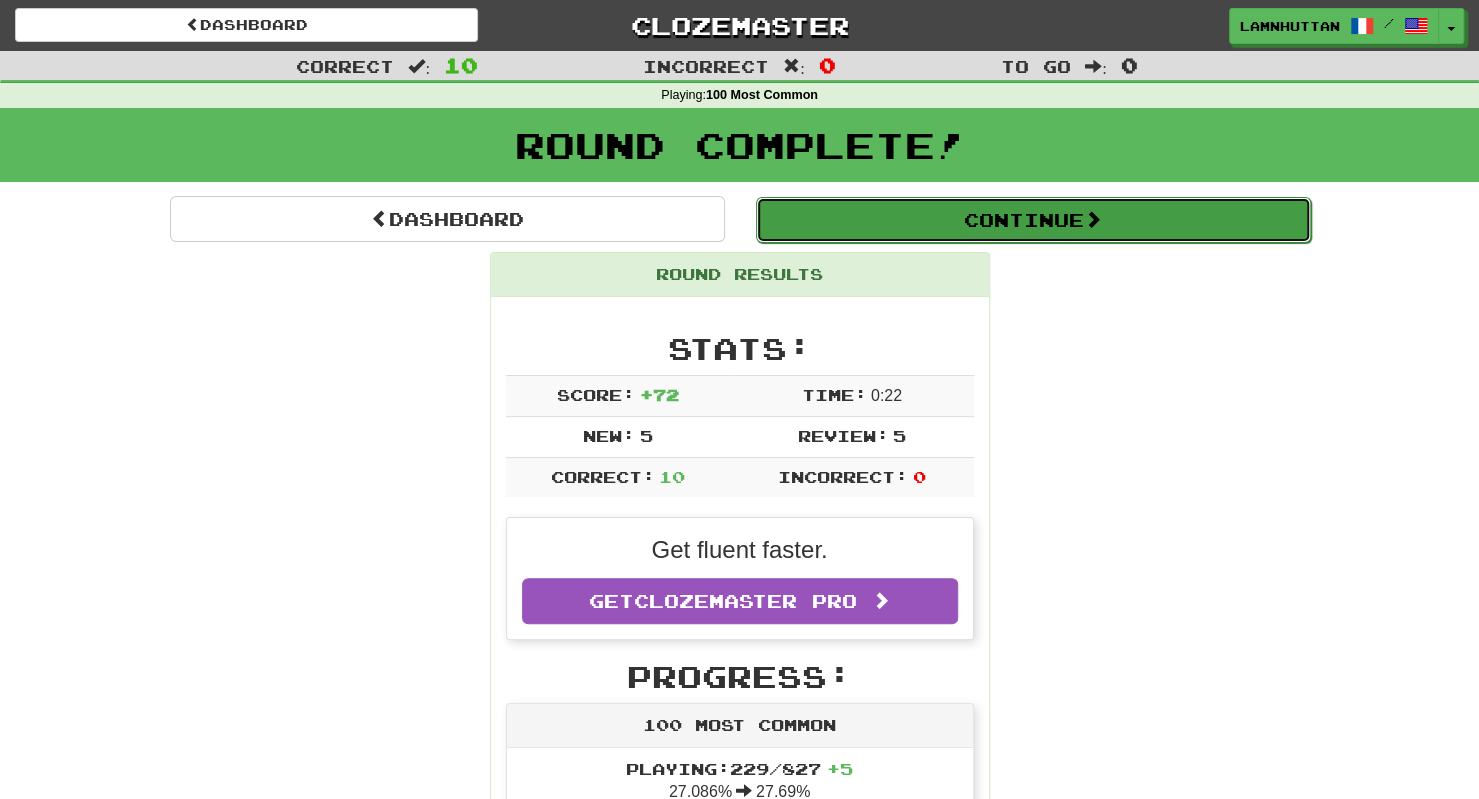 click on "Continue" at bounding box center (1033, 220) 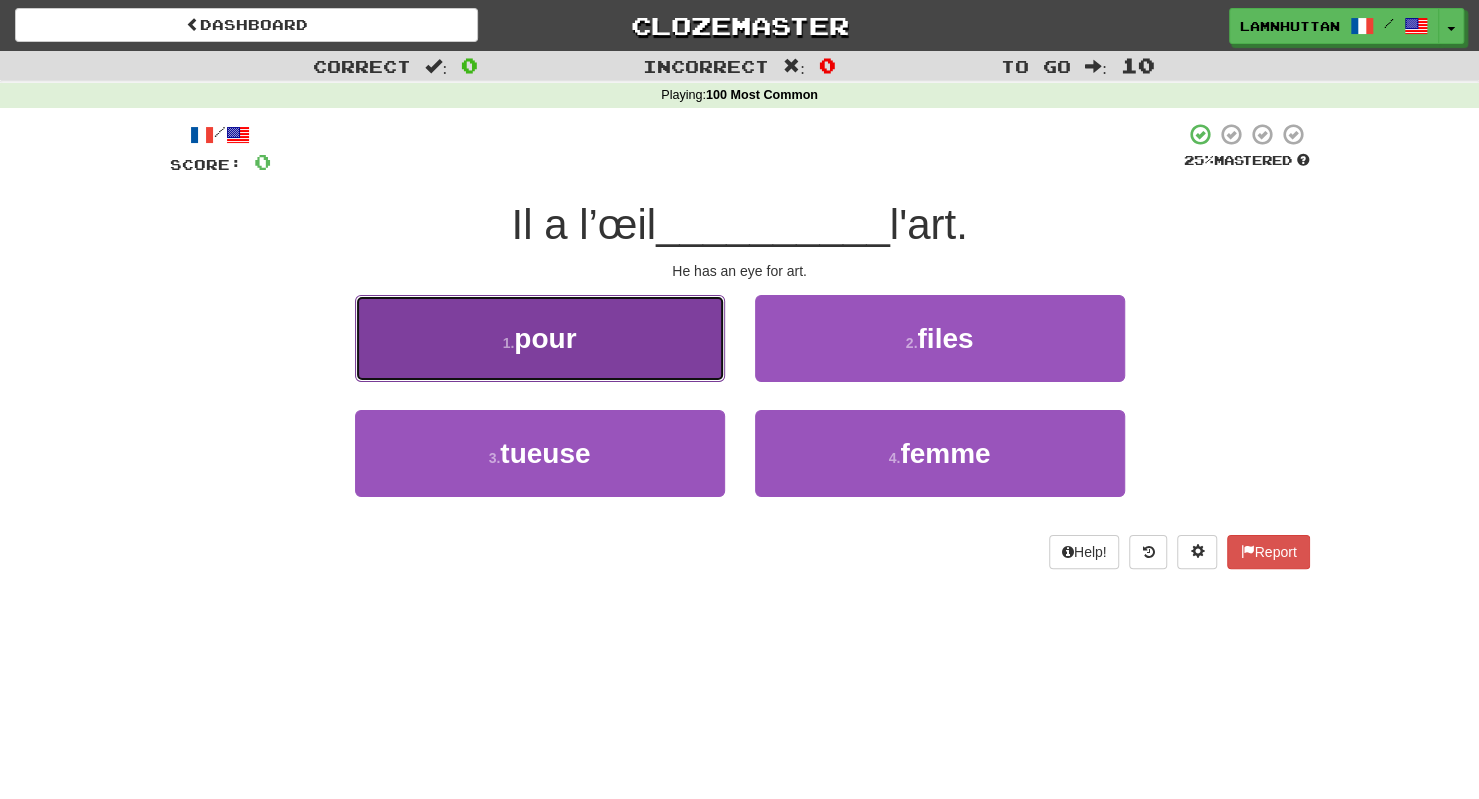click on "1 . pour" at bounding box center [540, 338] 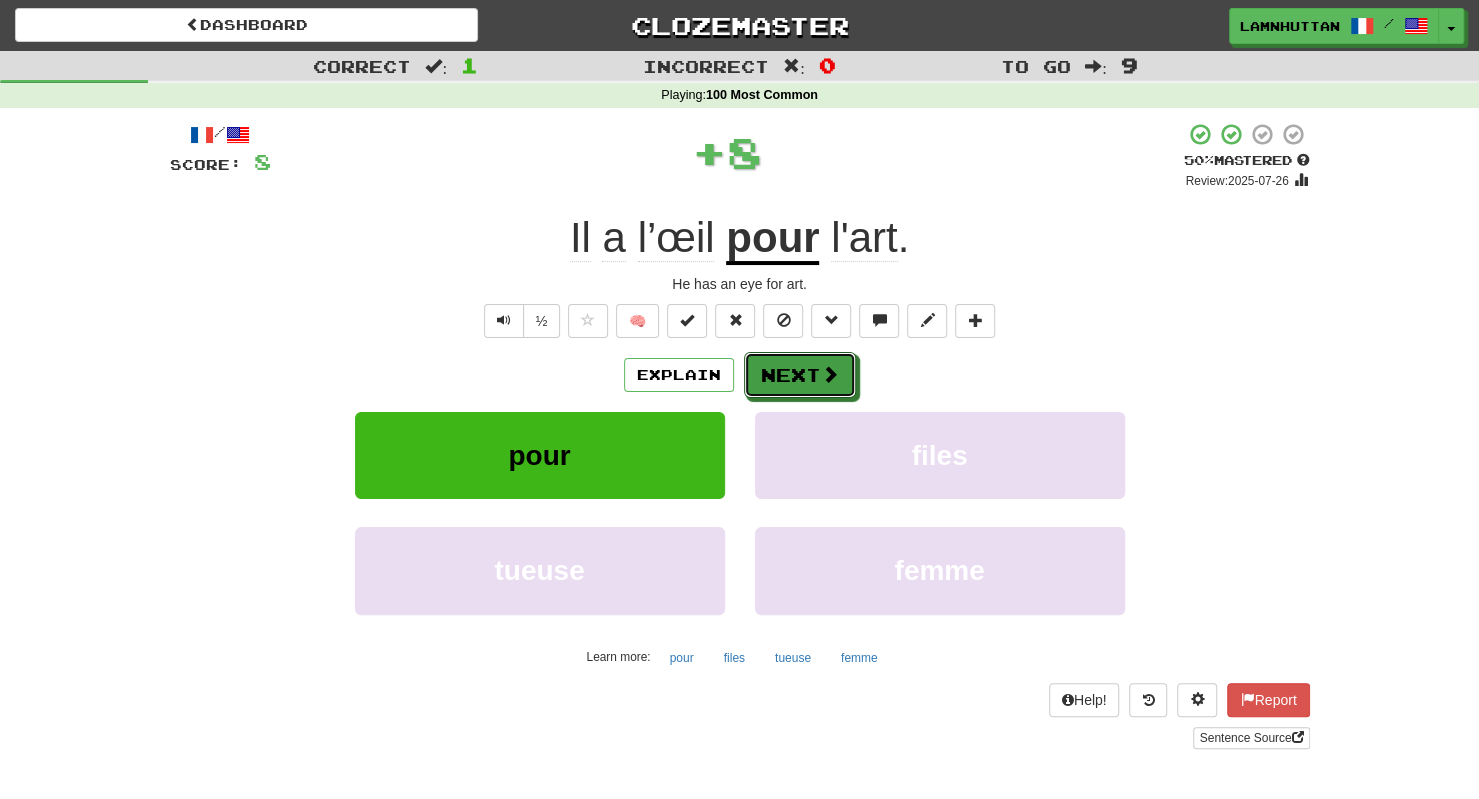click on "Next" at bounding box center (800, 375) 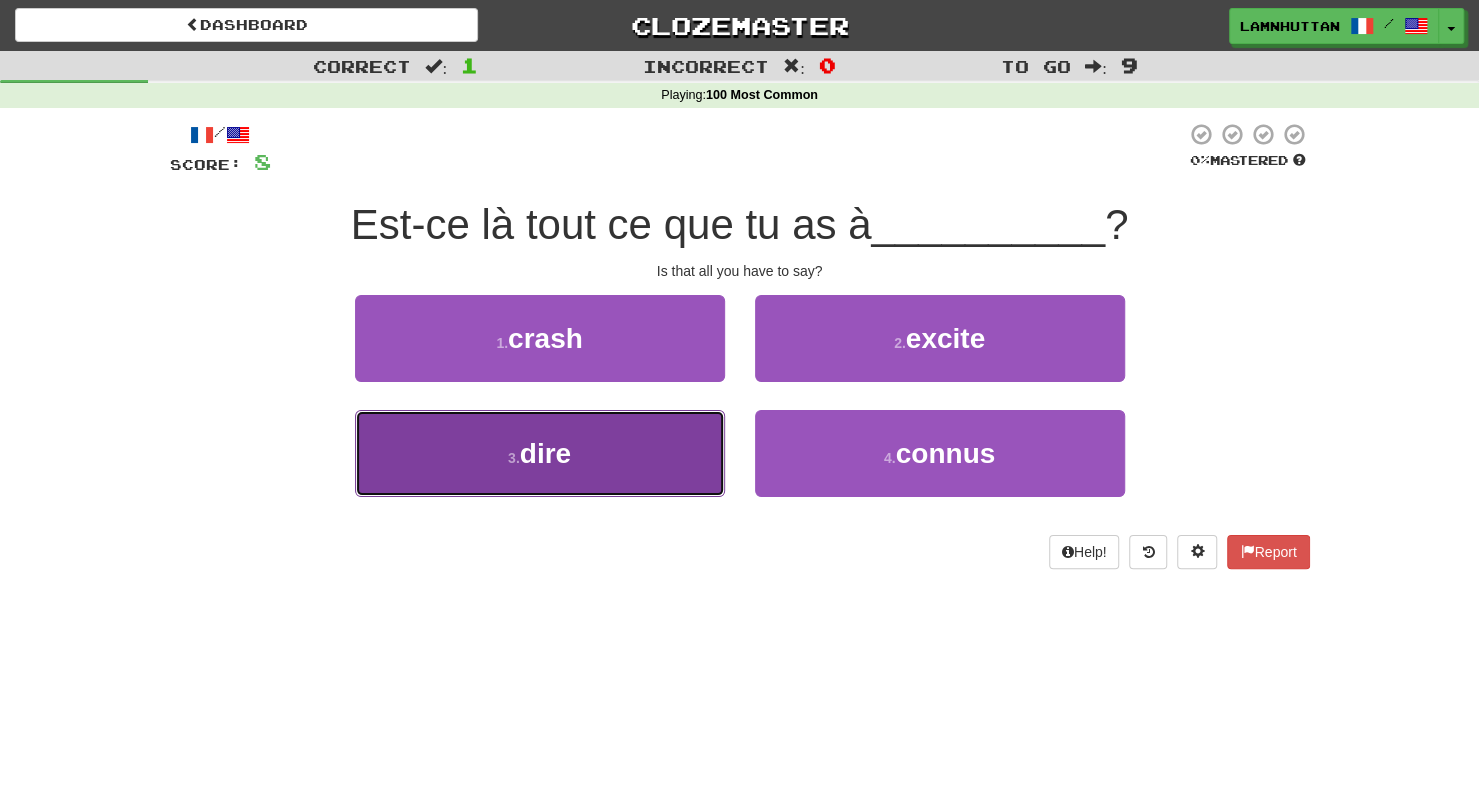 click on "3 . dire" at bounding box center (540, 453) 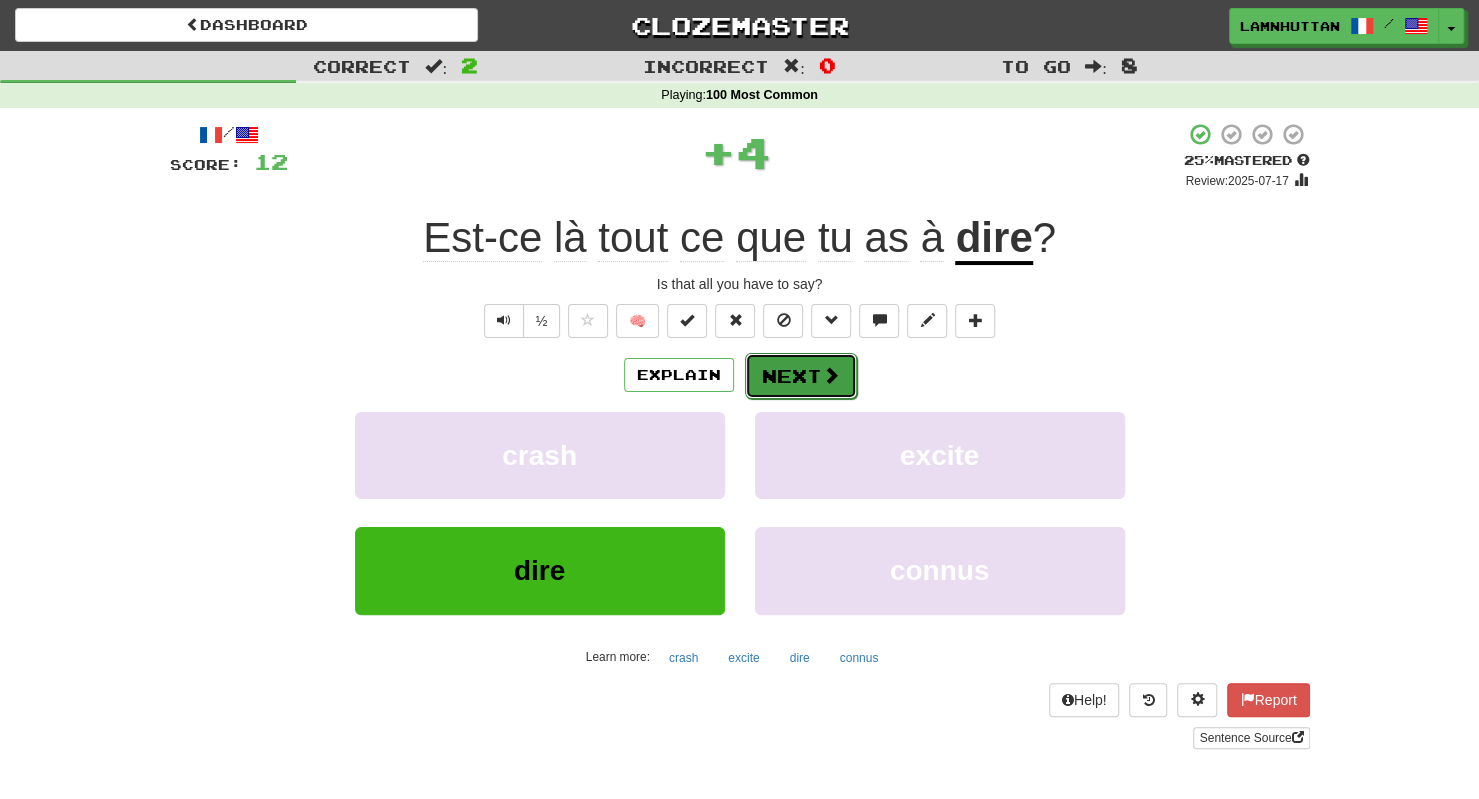 click on "Next" at bounding box center (801, 376) 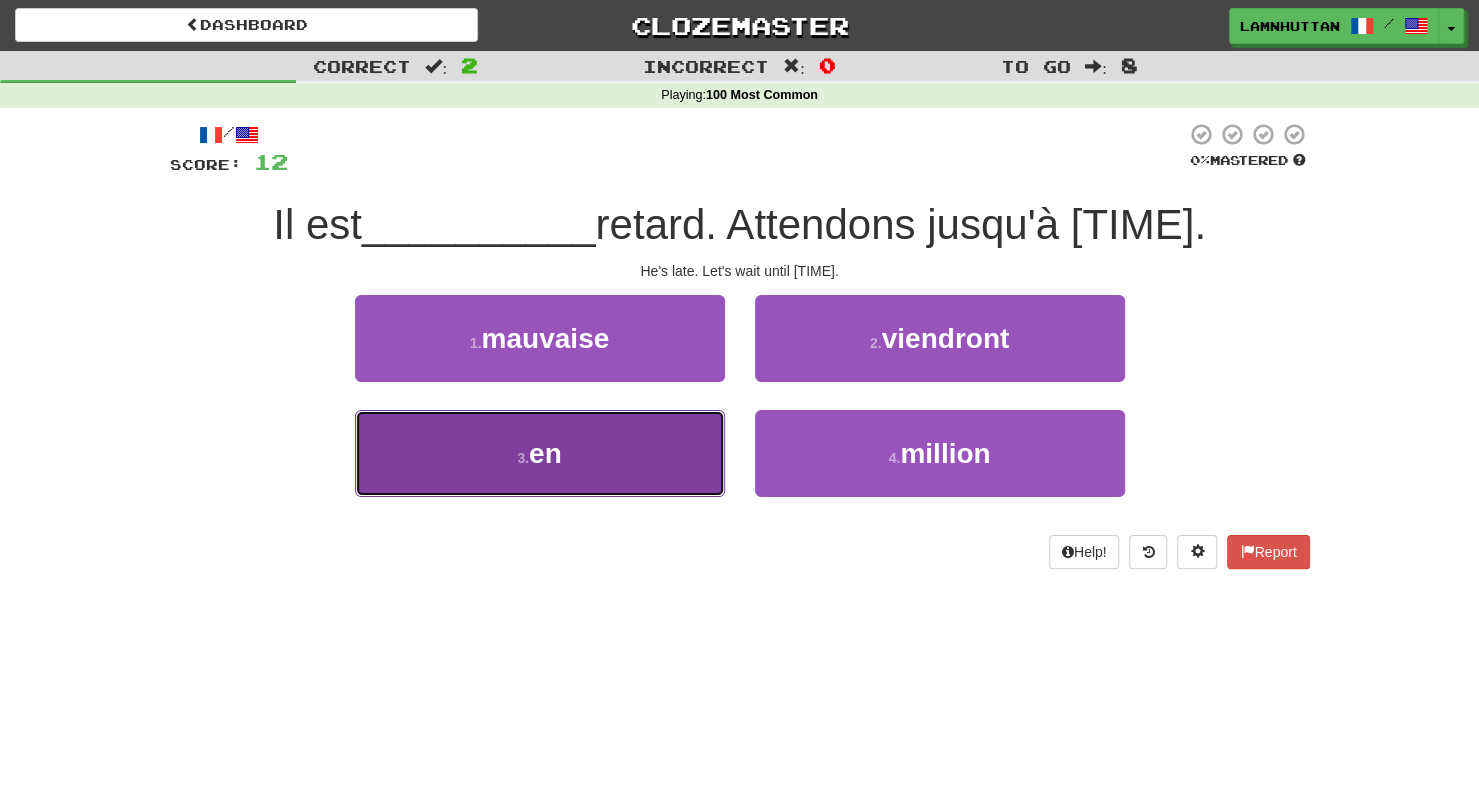 click on "3 .  en" at bounding box center (540, 453) 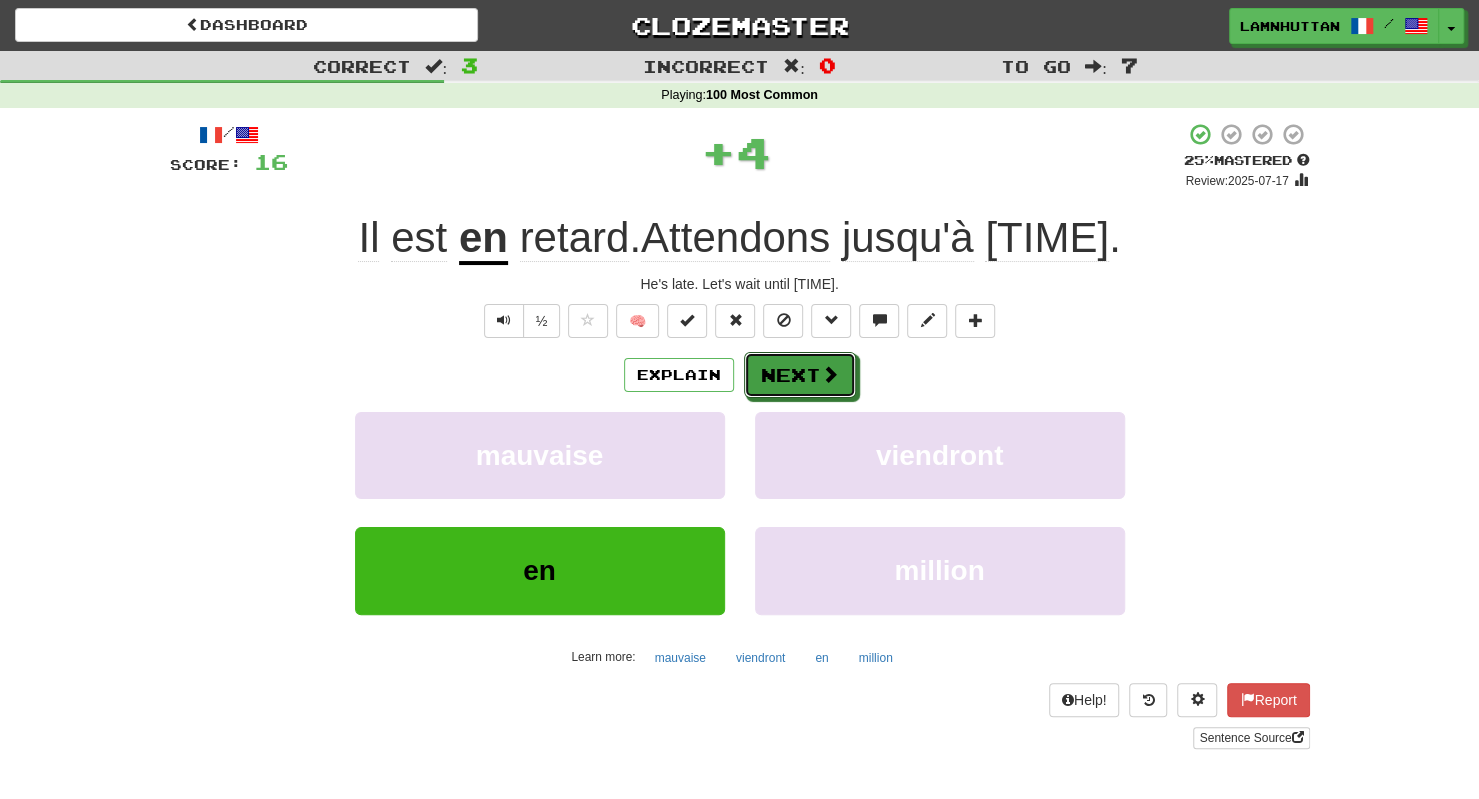 click on "Explain Next" at bounding box center (740, 375) 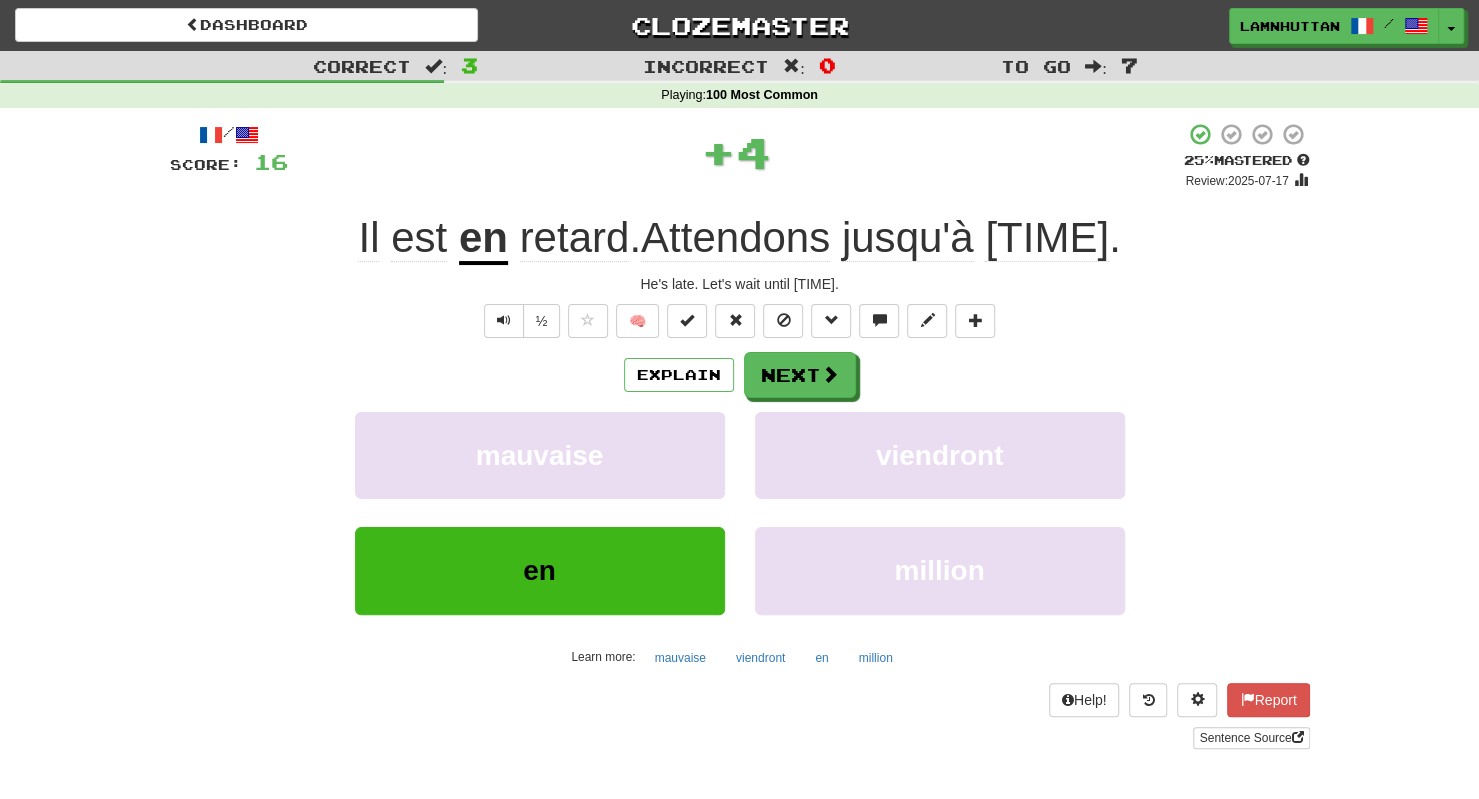 click on "Explain Next" at bounding box center (740, 375) 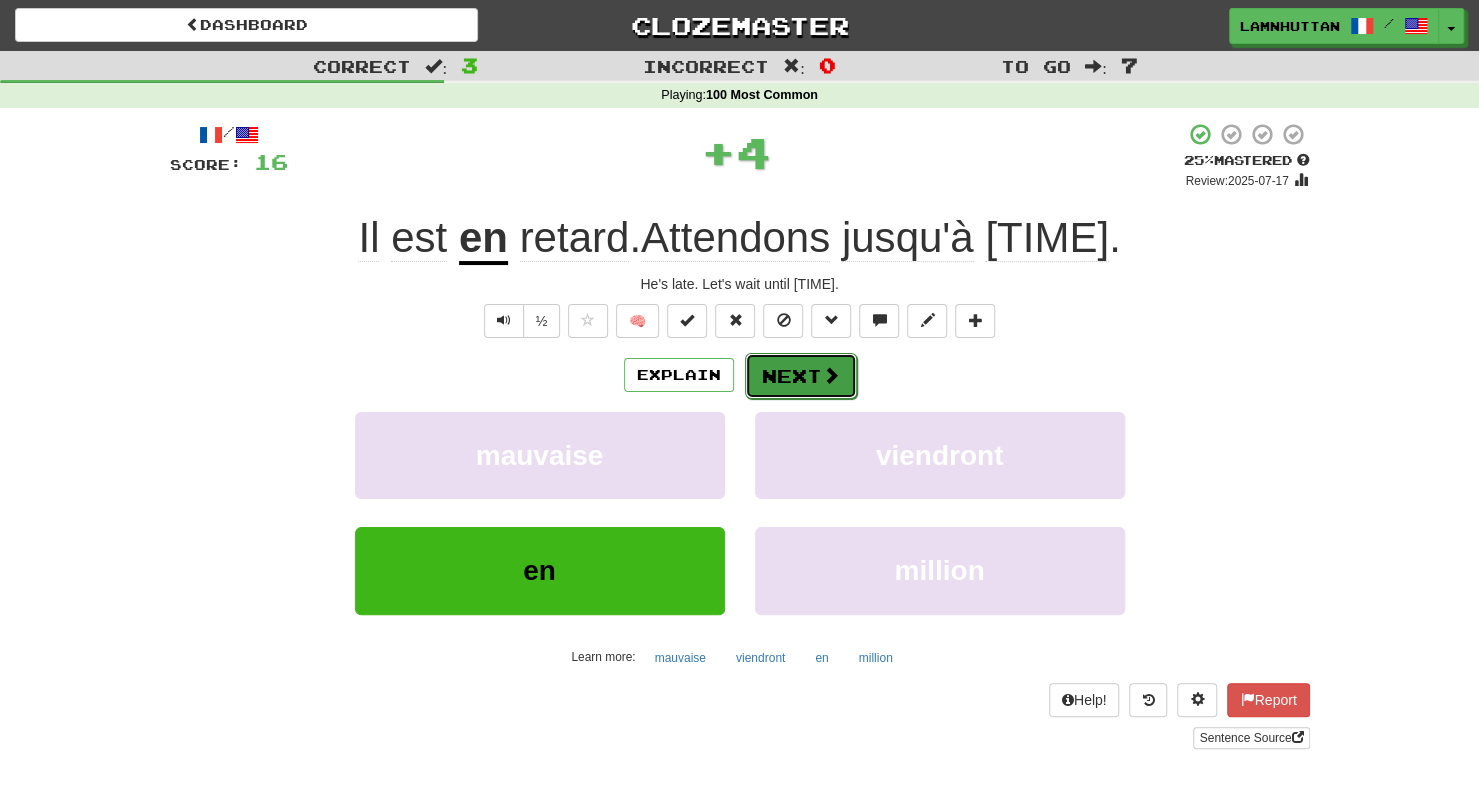 click on "Next" at bounding box center [801, 376] 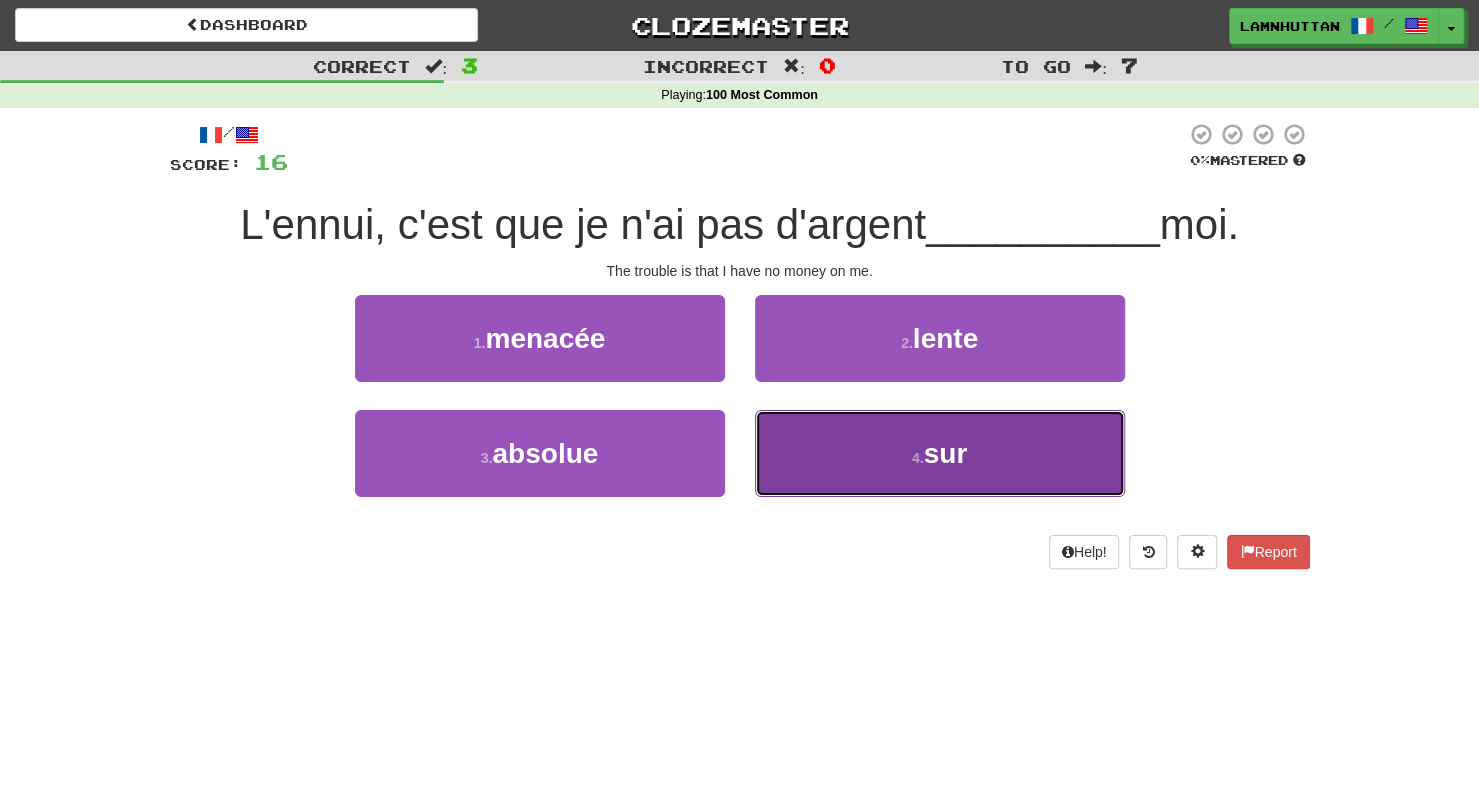 click on "4 . sur" at bounding box center (940, 453) 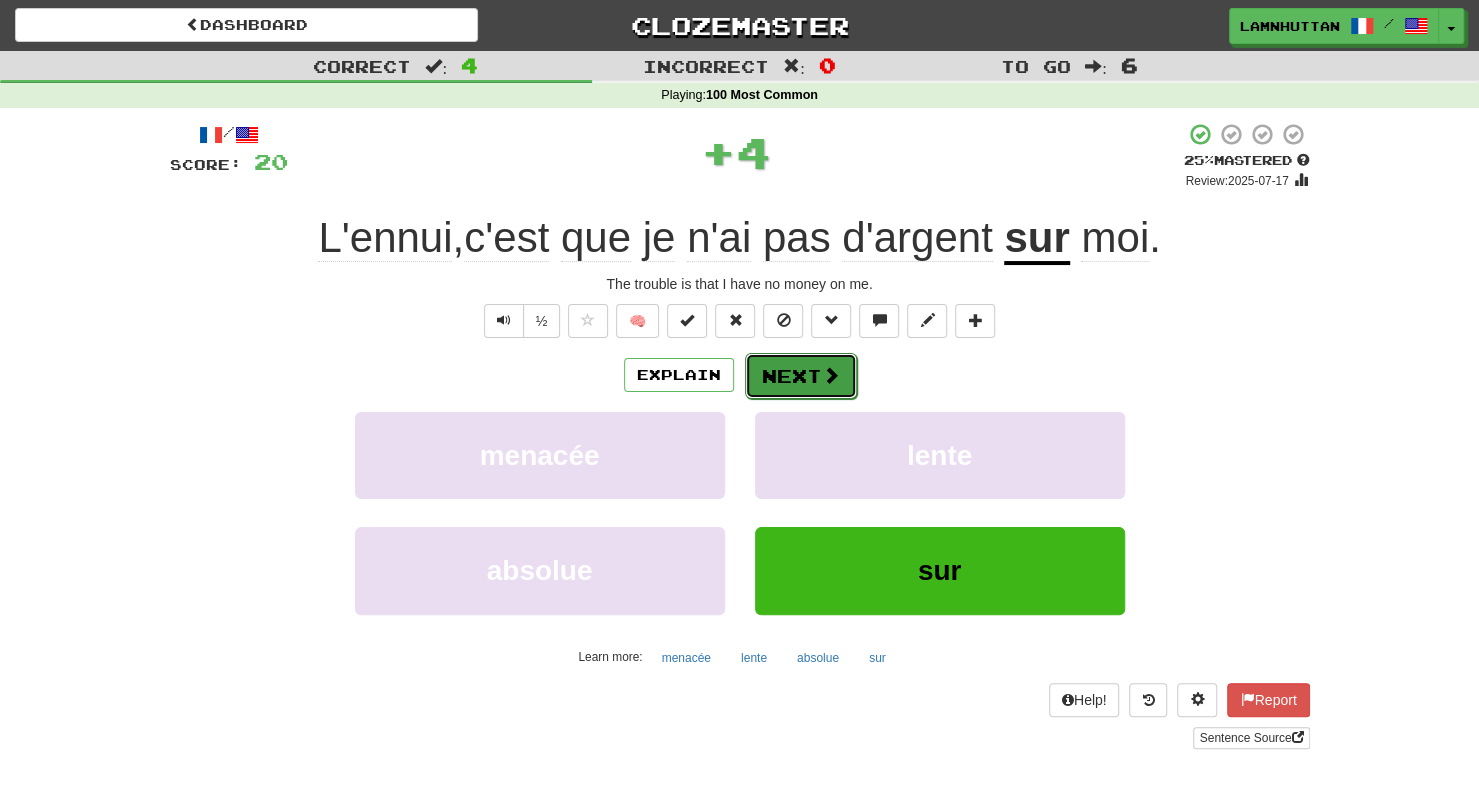 click on "Next" at bounding box center [801, 376] 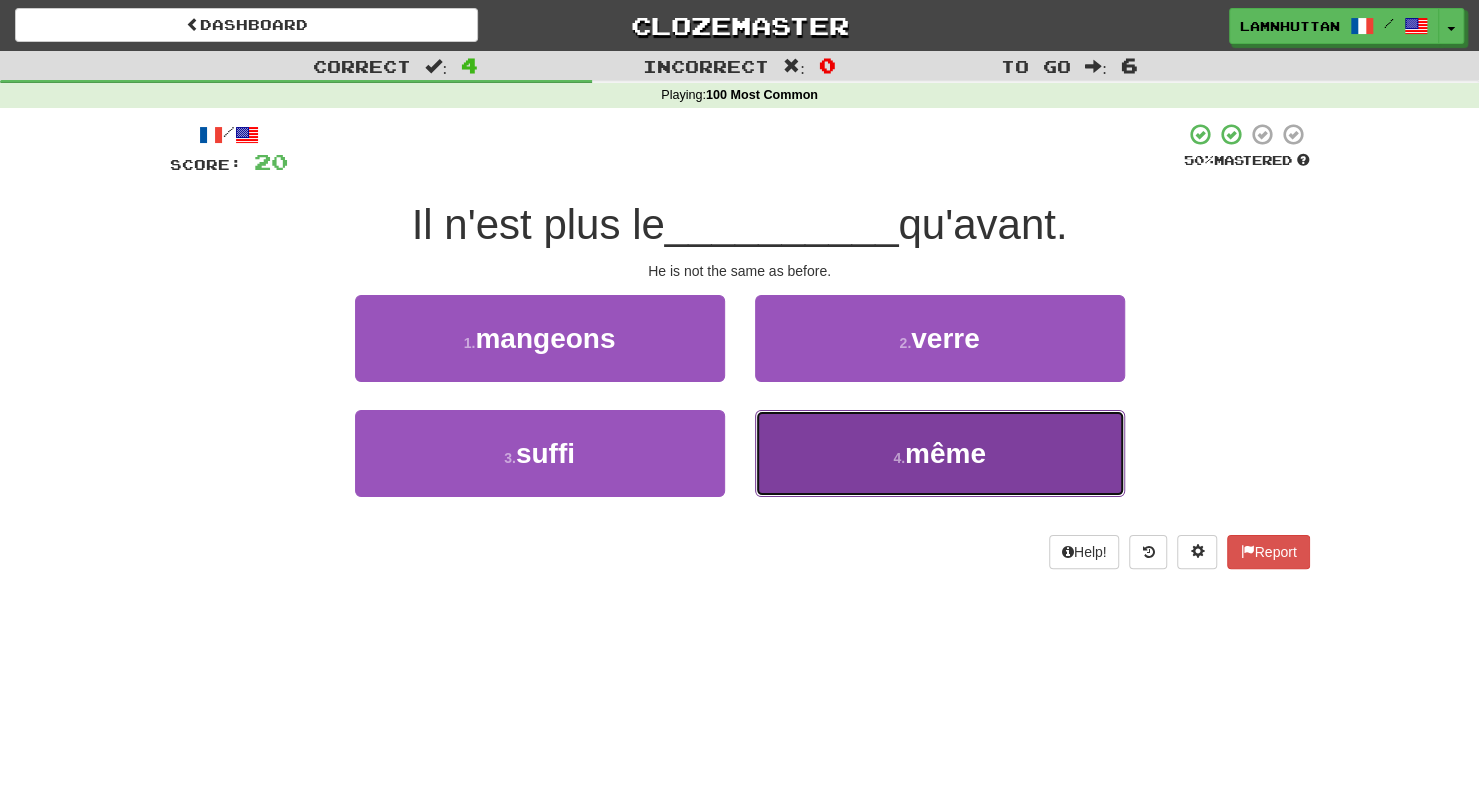 click on "4 . même" at bounding box center (940, 453) 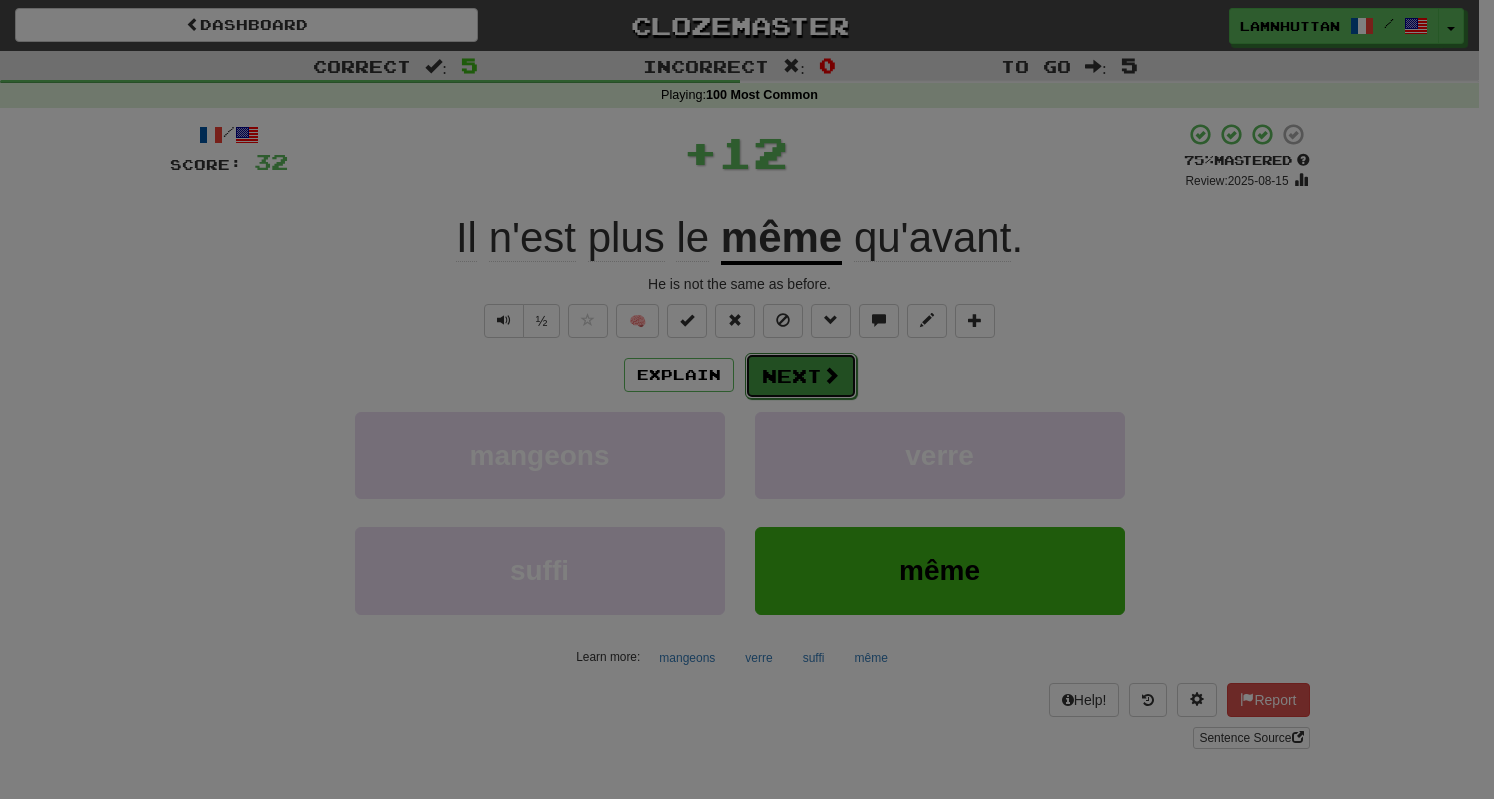 click on "Dashboard
Clozemaster
lamnhuttan
/
Toggle Dropdown
Dashboard
Leaderboard
Activity Feed
Notifications
Profile
Discussions
Français
/
English
Streak:
260
Review:
480
Points Today: 0
Languages
Account
Logout
lamnhuttan
/
Toggle Dropdown
Dashboard
Leaderboard
Activity Feed
Notifications
Profile
Discussions
Français
/
English
Streak:
260
Review:
480
Points Today: 0
Languages
Account
Logout
clozemaster
Correct   :   5 Incorrect   :   0 To go   :   5 Playing :  100 Most Common  /  Score:   32 + 12 75 %  Mastered Review:  2025-08-15 Il   n'est   plus   le   même   qu'avant . He is not the same as before. ½ 🧠 Explain Next verre" at bounding box center (747, 754) 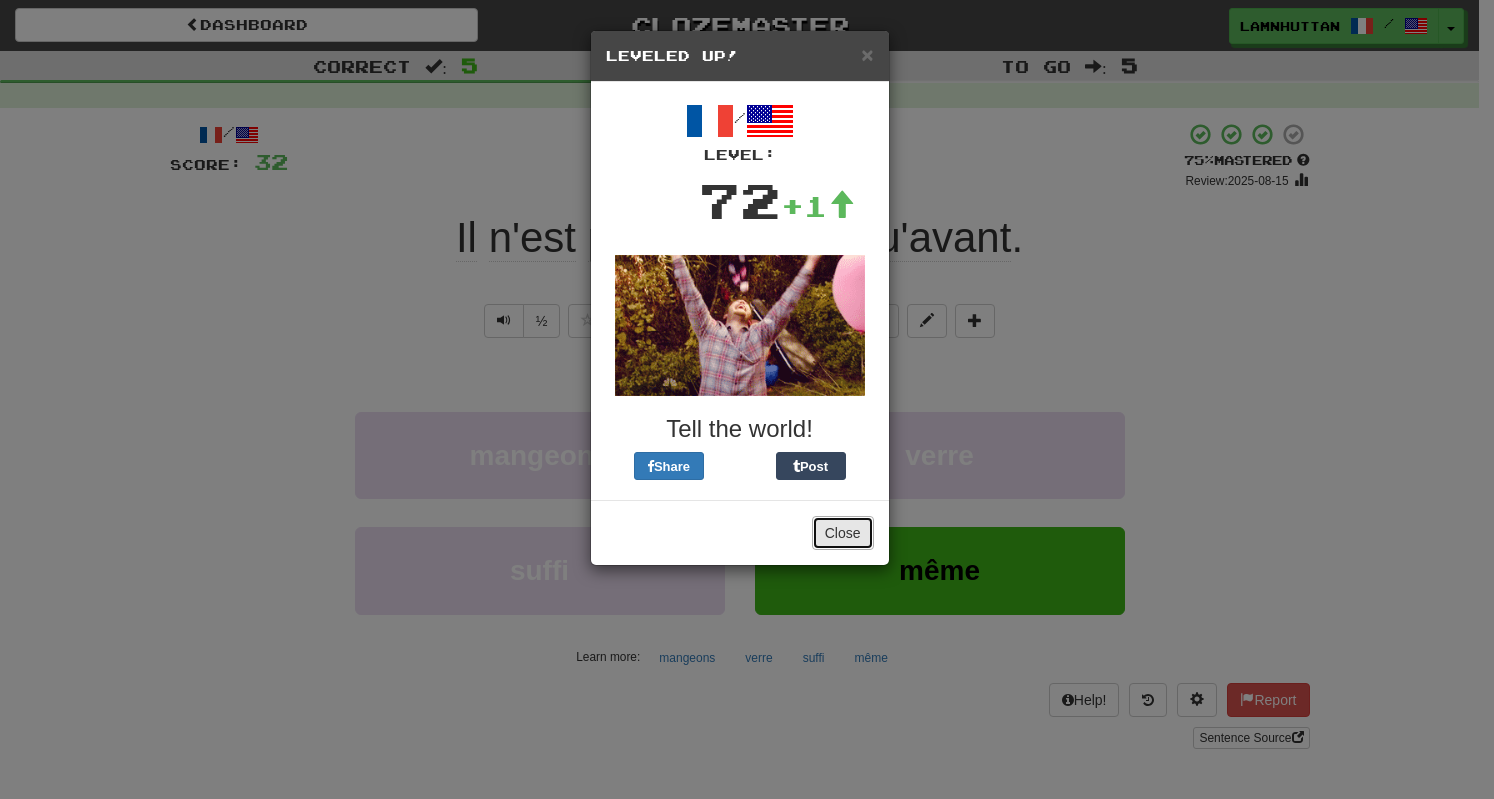 click on "Close" at bounding box center [843, 533] 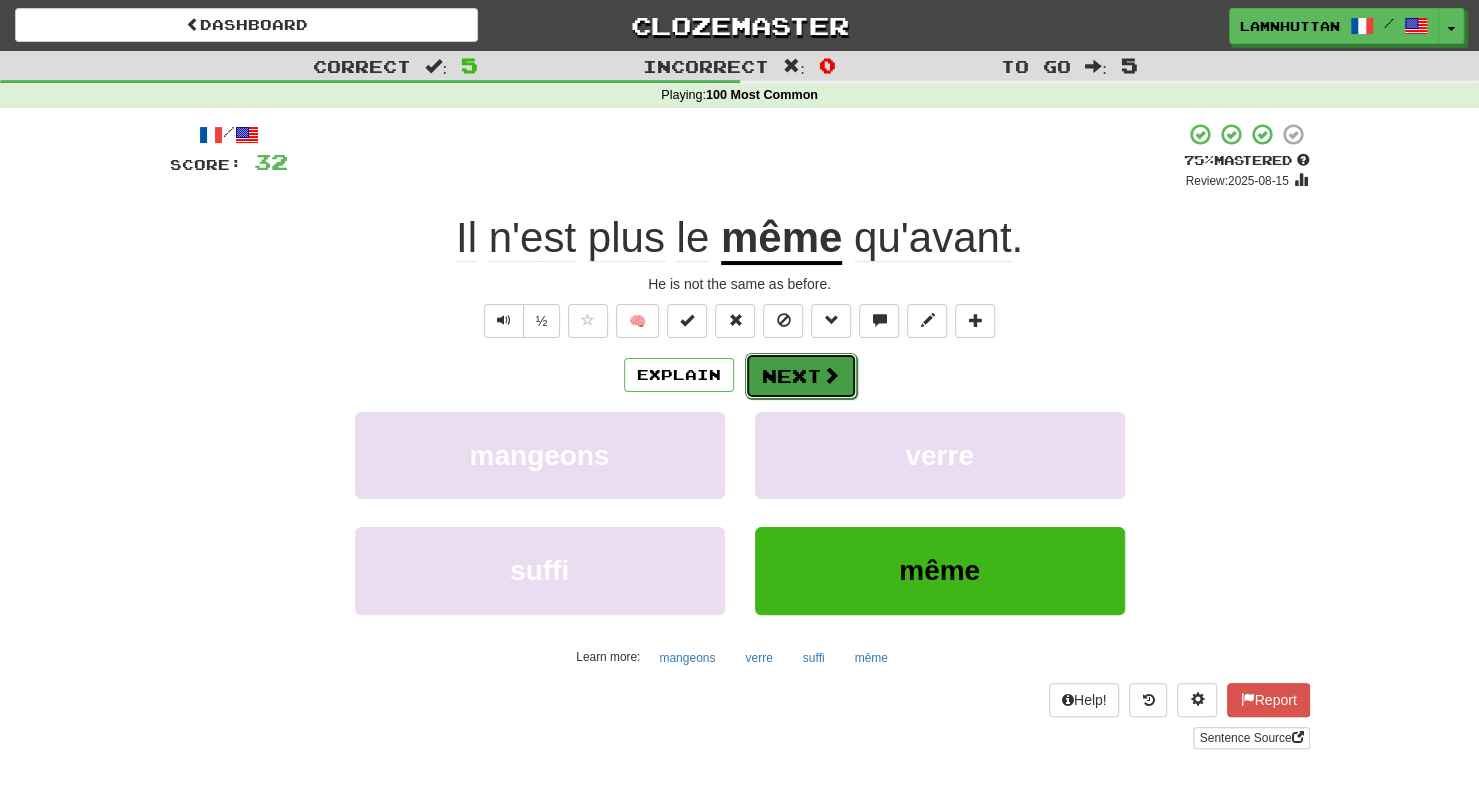 click on "Next" at bounding box center [801, 376] 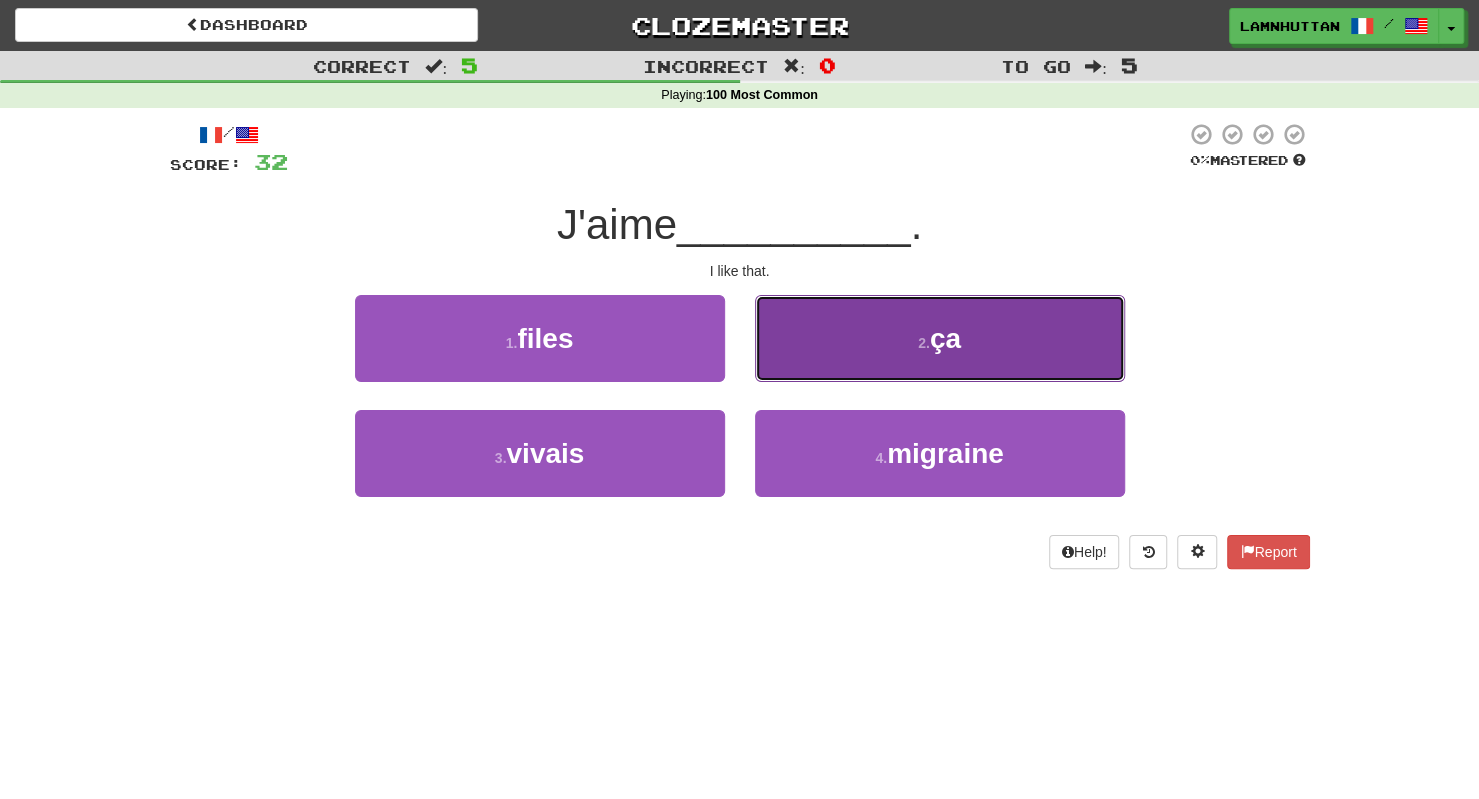 click on "2 ." at bounding box center (924, 343) 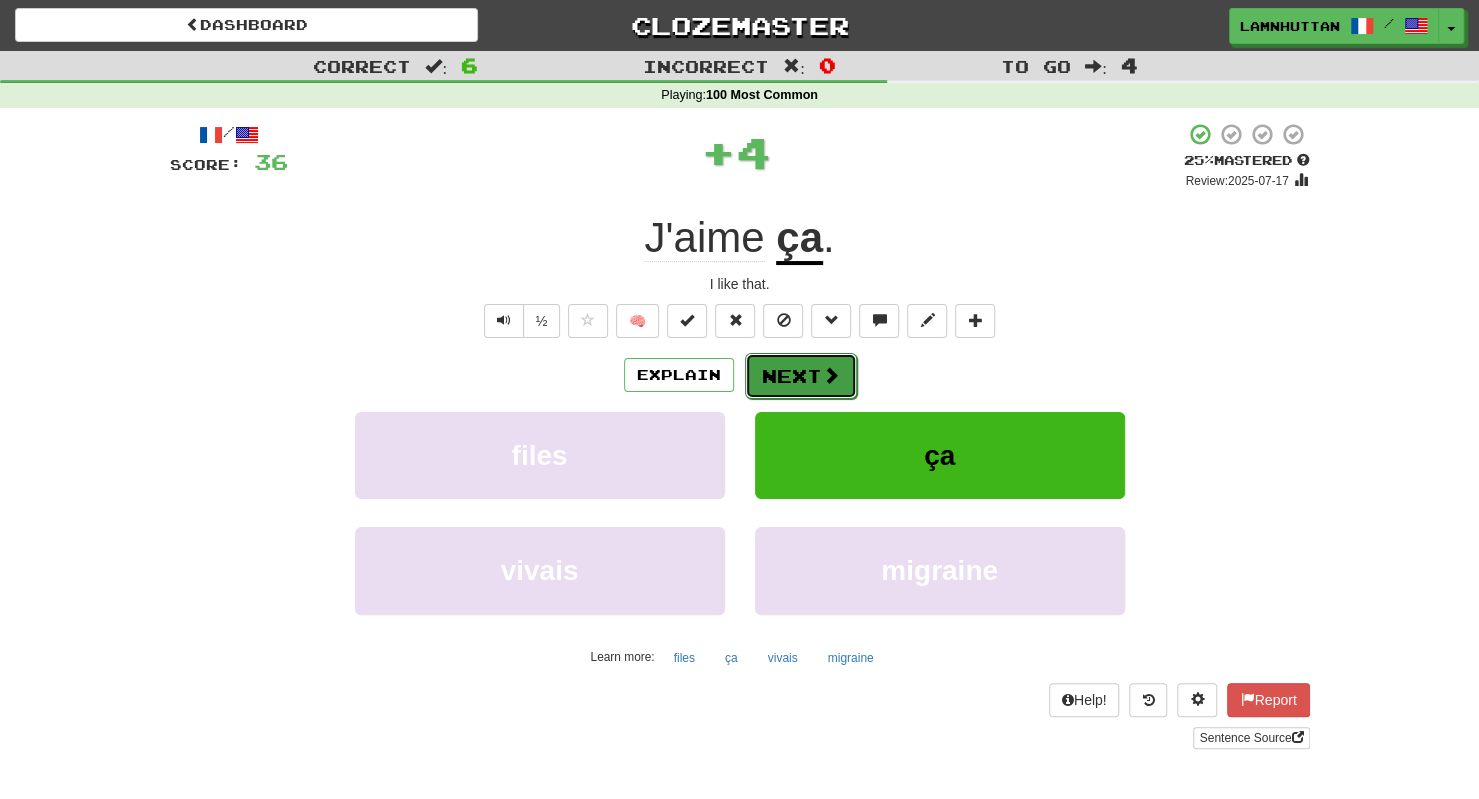 click on "Next" at bounding box center [801, 376] 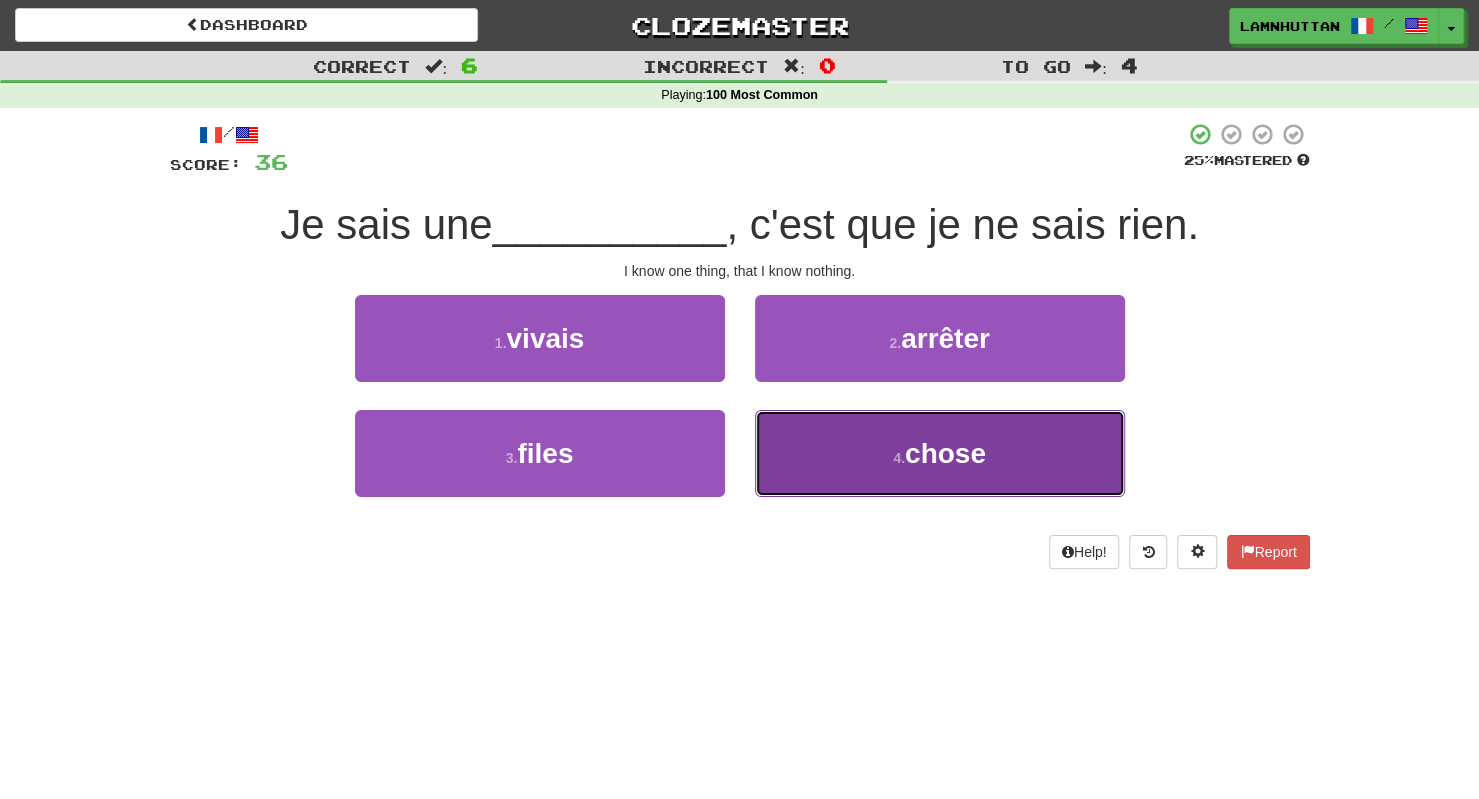 click on "4 . chose" at bounding box center (940, 453) 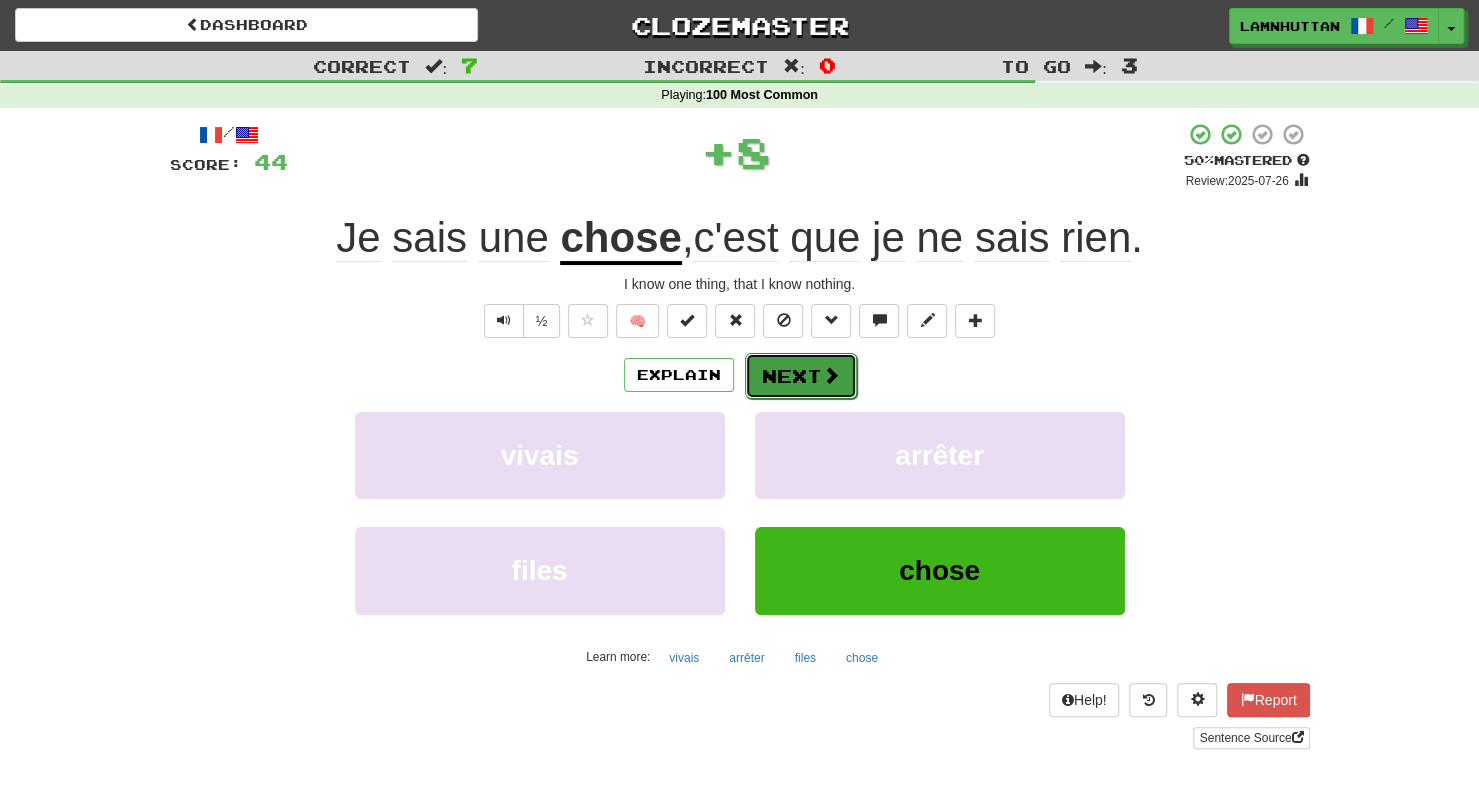 click on "Next" at bounding box center (801, 376) 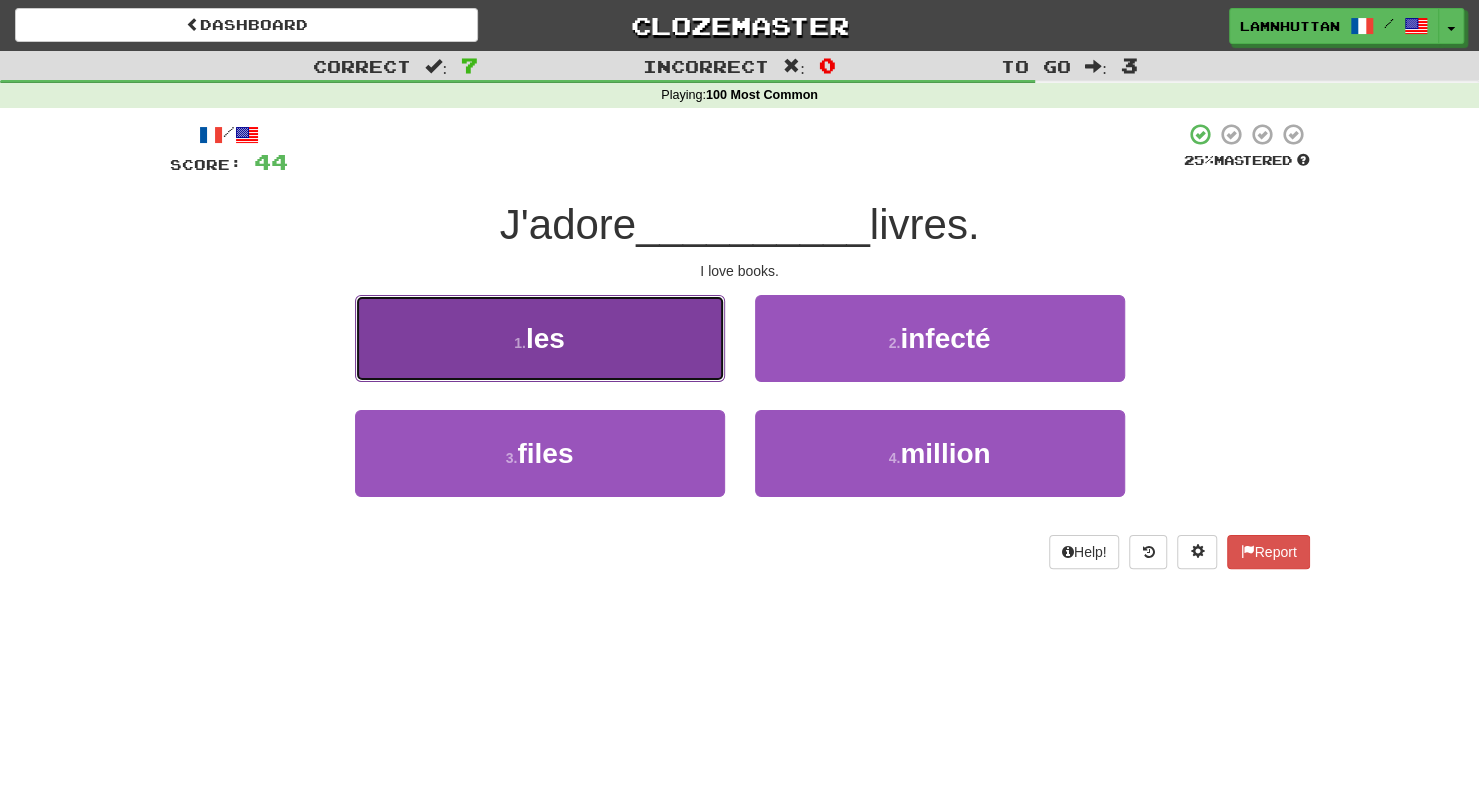 click on "1 .  les" at bounding box center (540, 338) 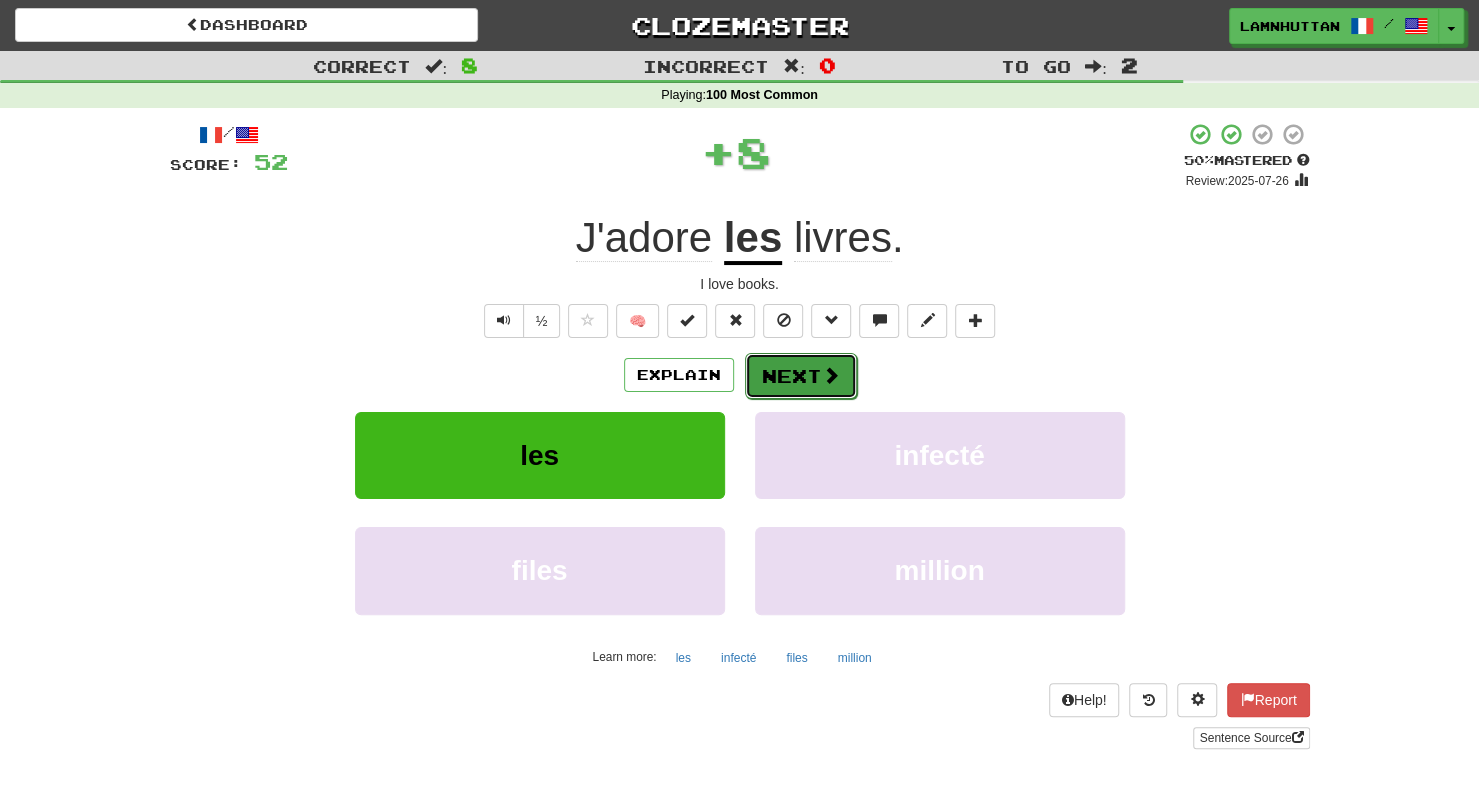 click on "Next" at bounding box center (801, 376) 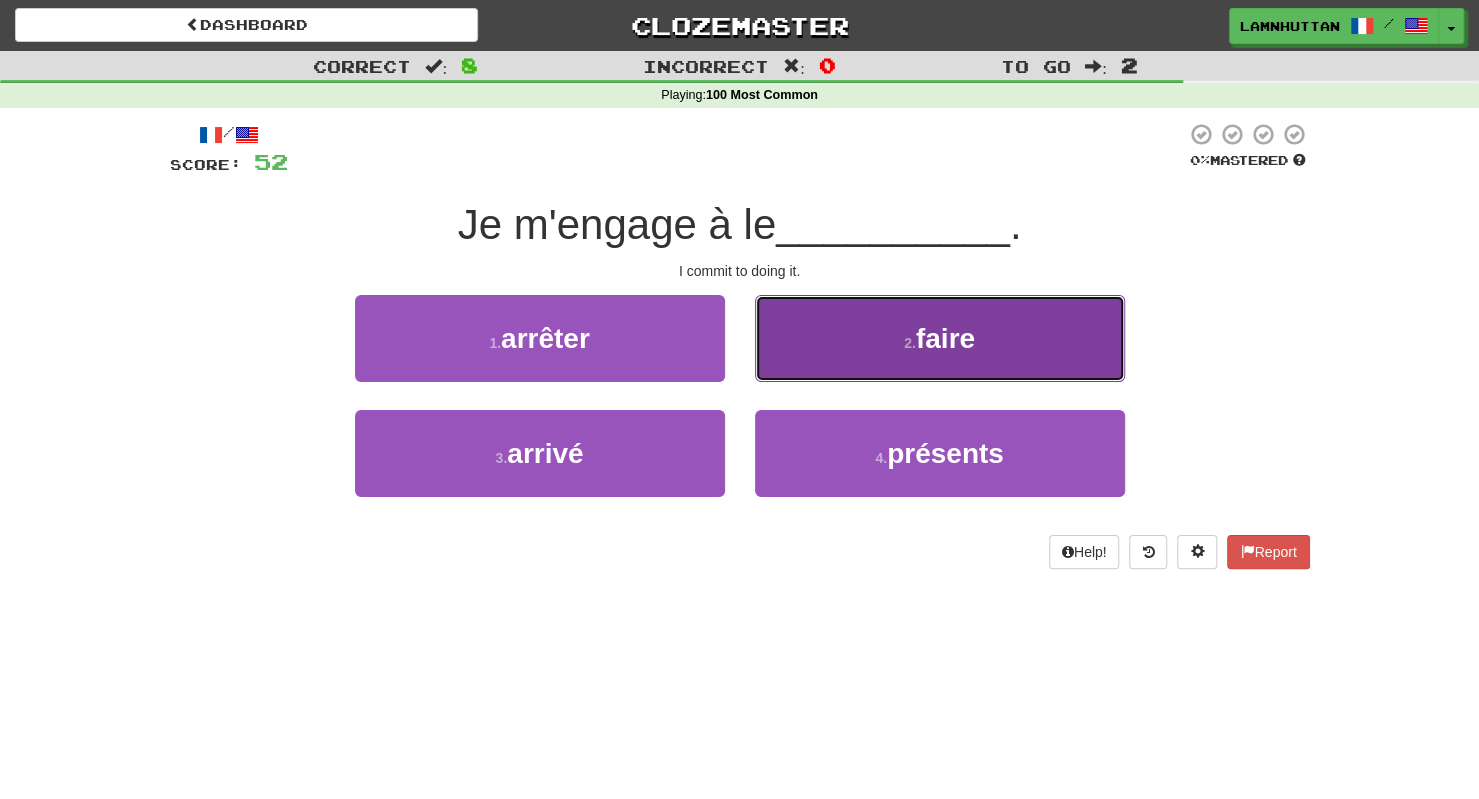 click on "2 .  faire" at bounding box center (940, 338) 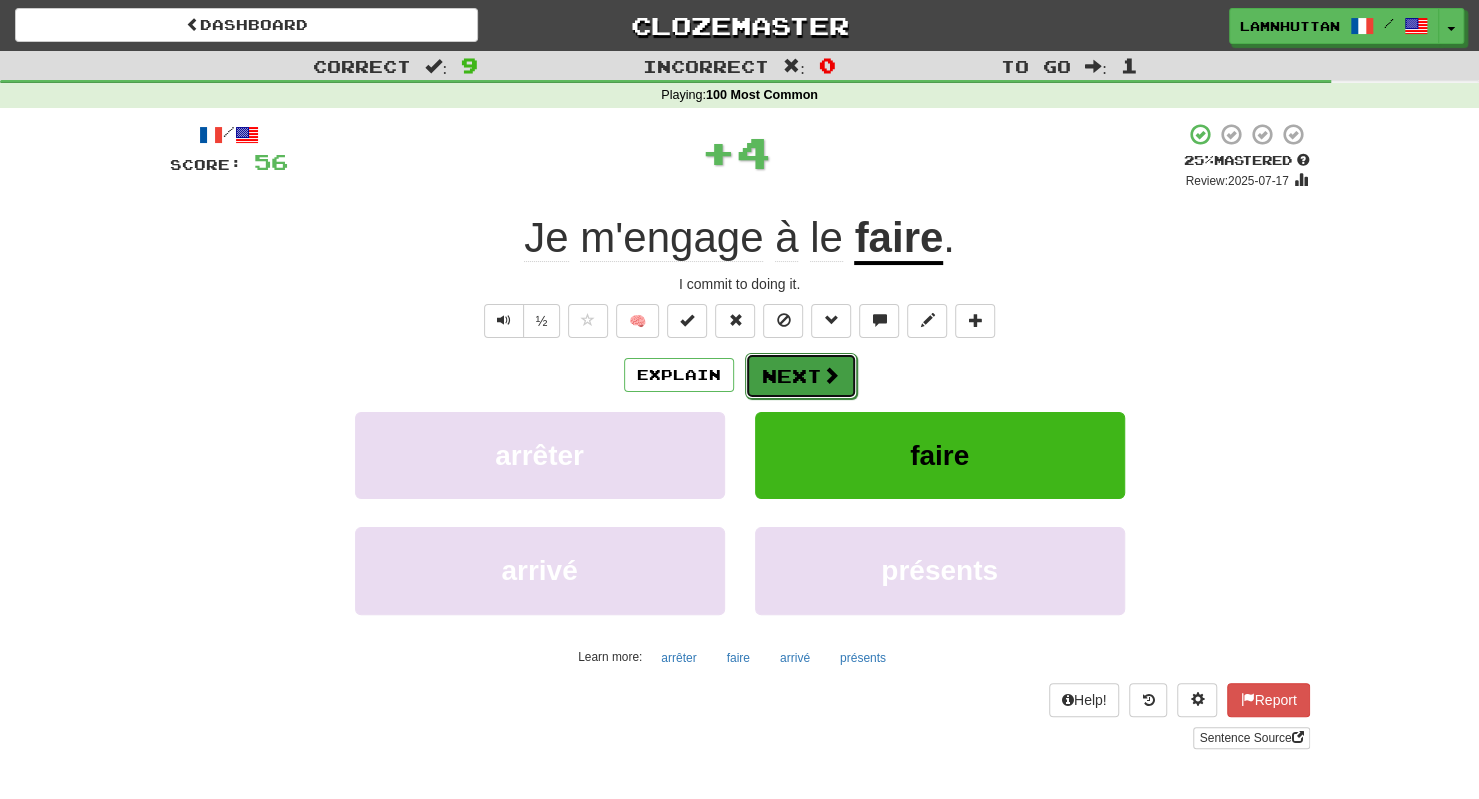 click on "Next" at bounding box center [801, 376] 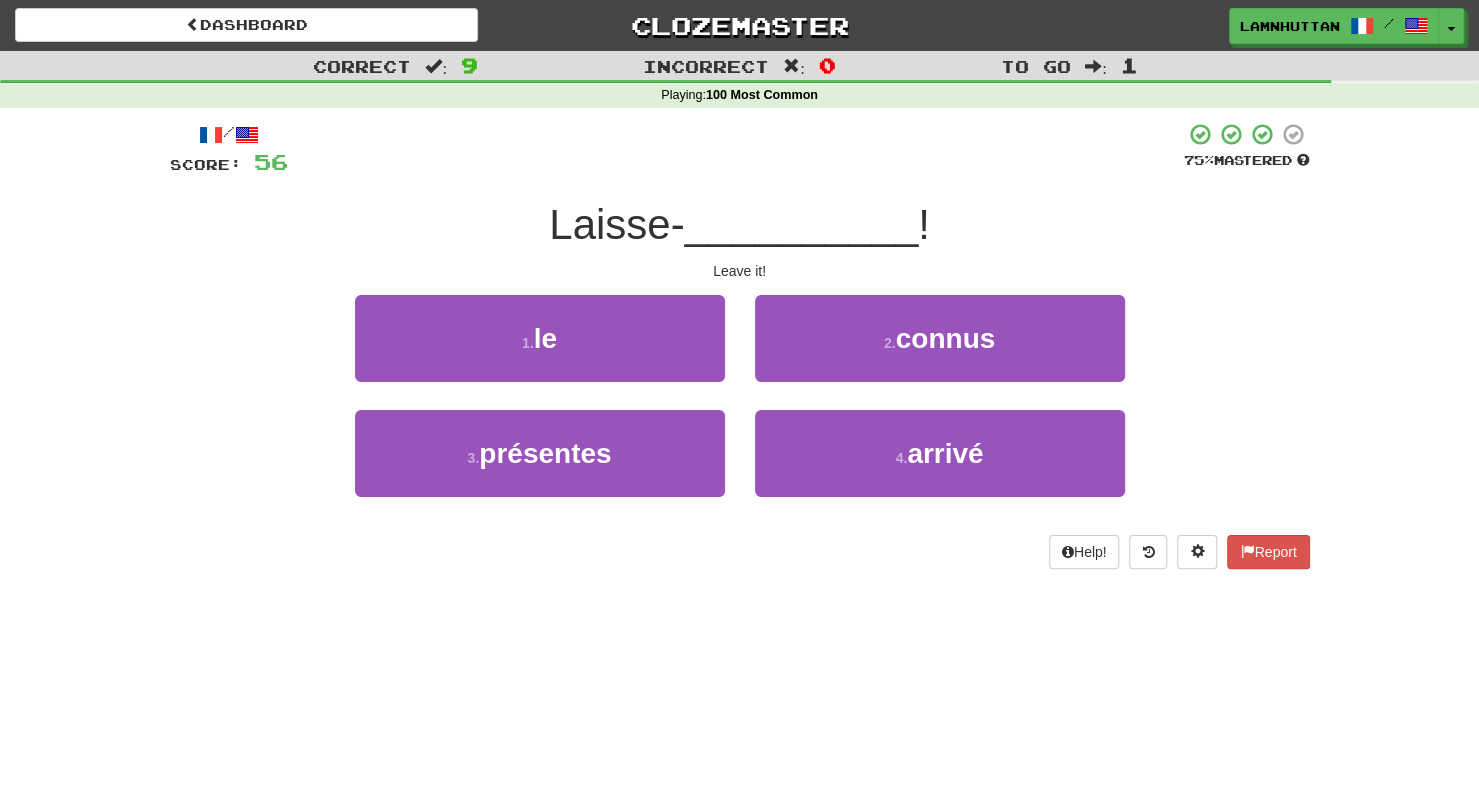 click on "1 .  le" at bounding box center (540, 352) 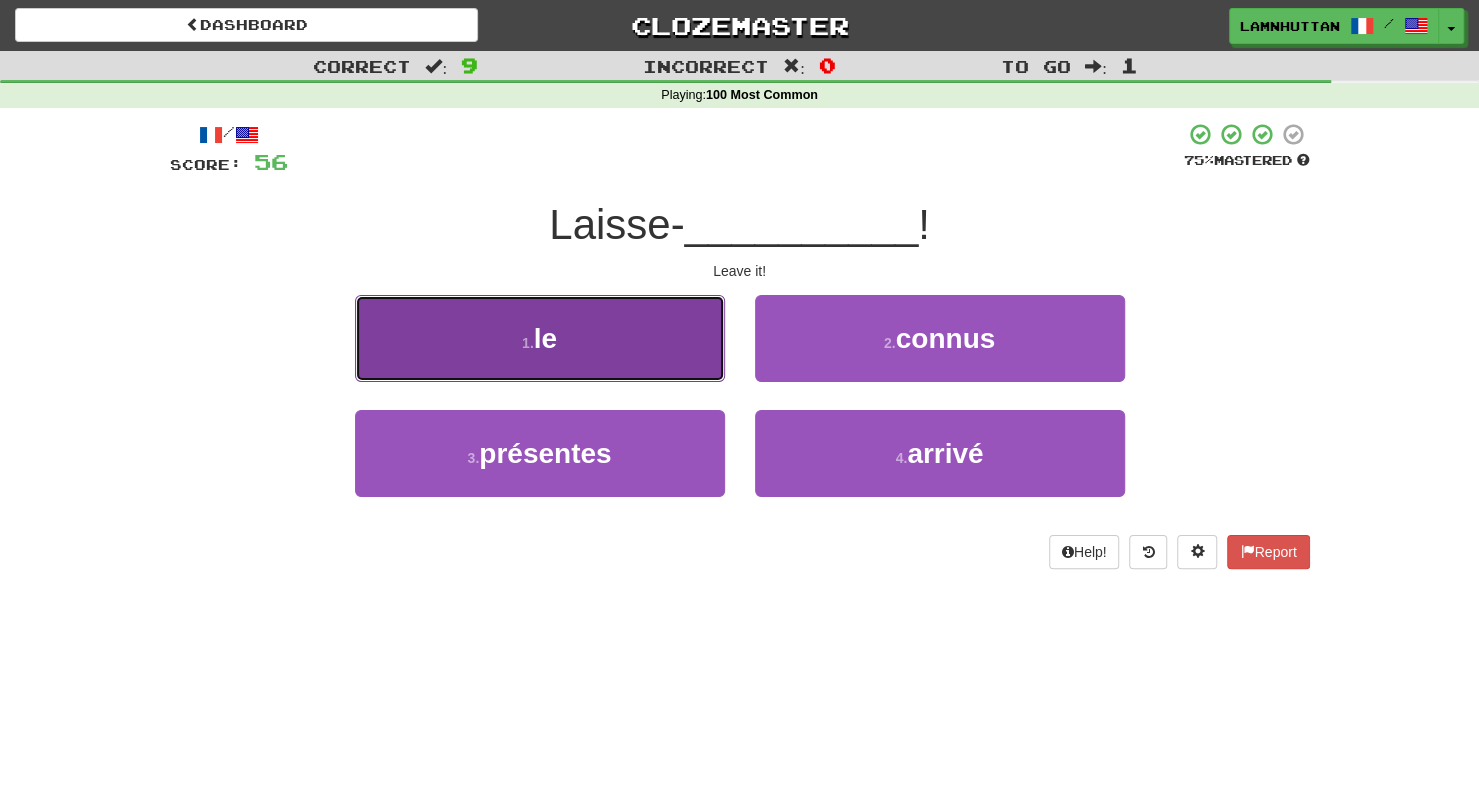click on "1 .  le" at bounding box center [540, 338] 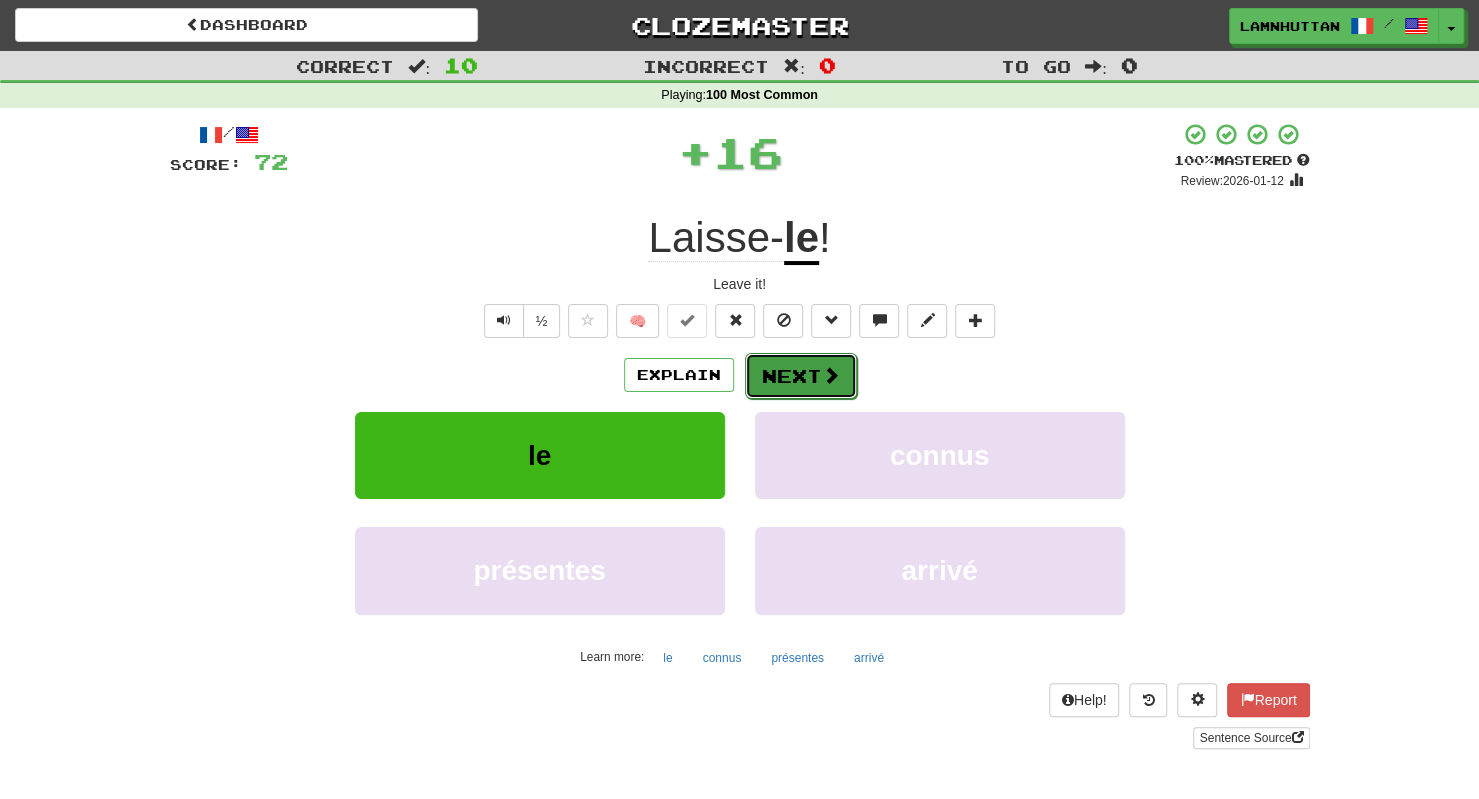 click on "Next" at bounding box center [801, 376] 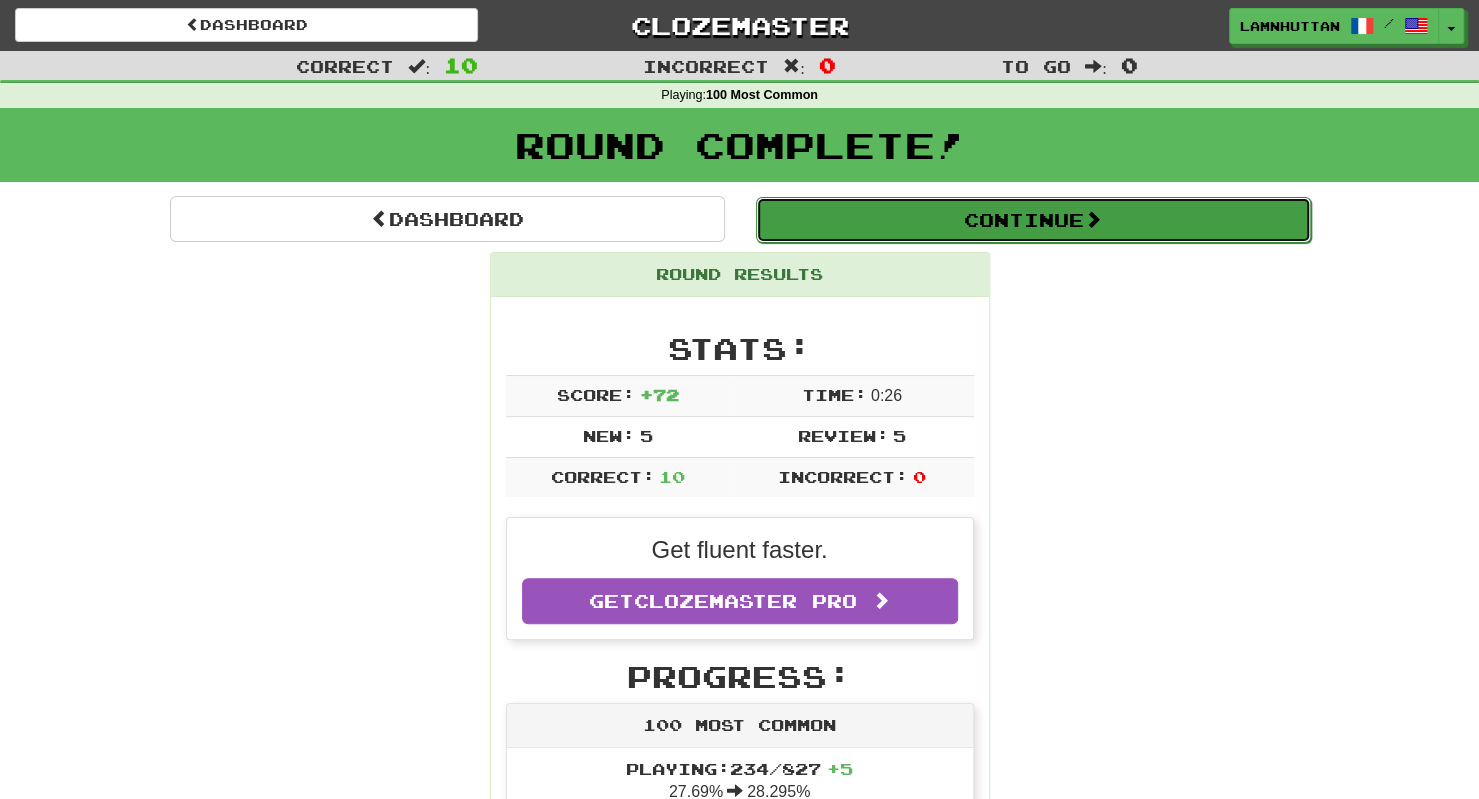 click on "Continue" at bounding box center [1033, 220] 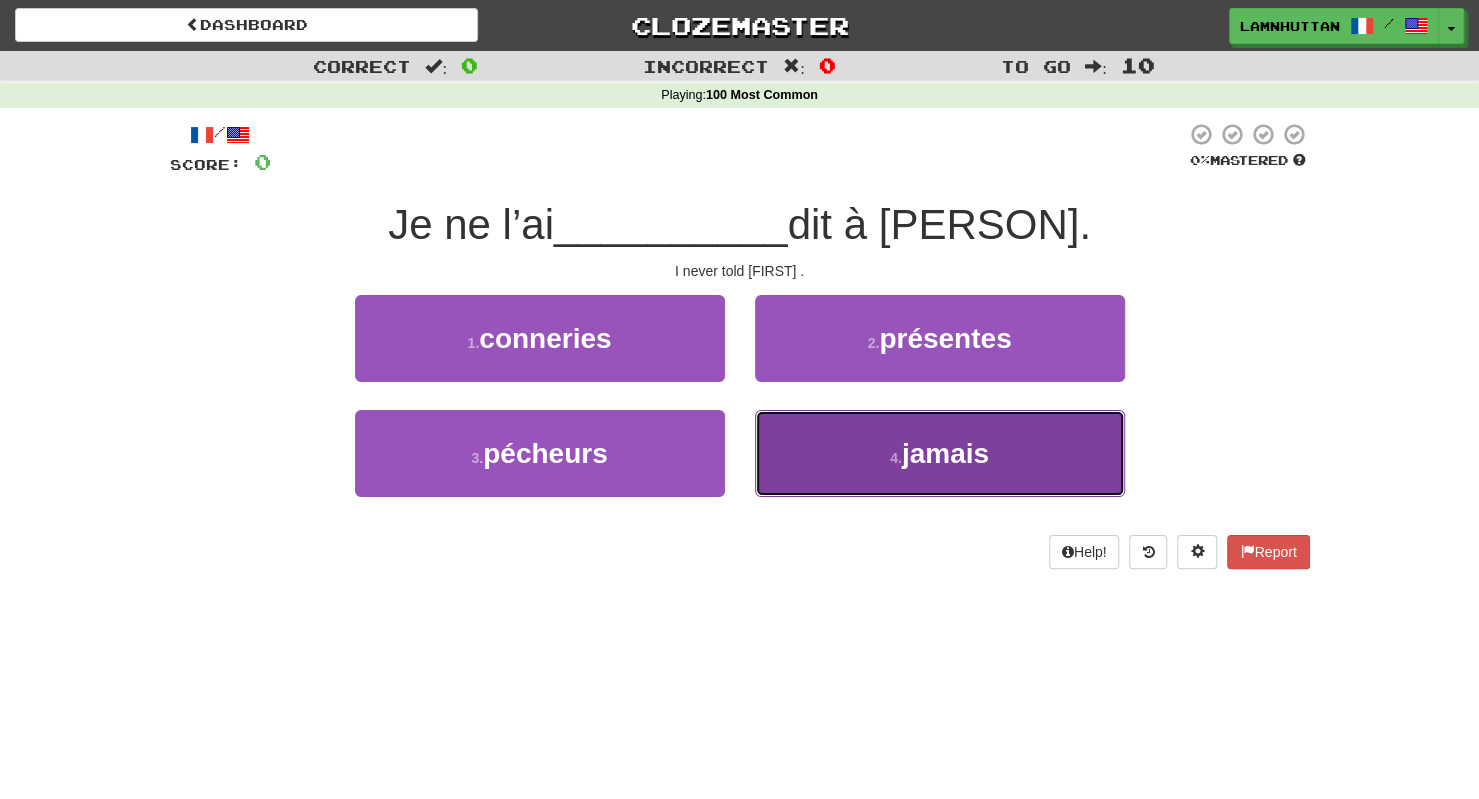 click on "4 . jamais" at bounding box center (940, 453) 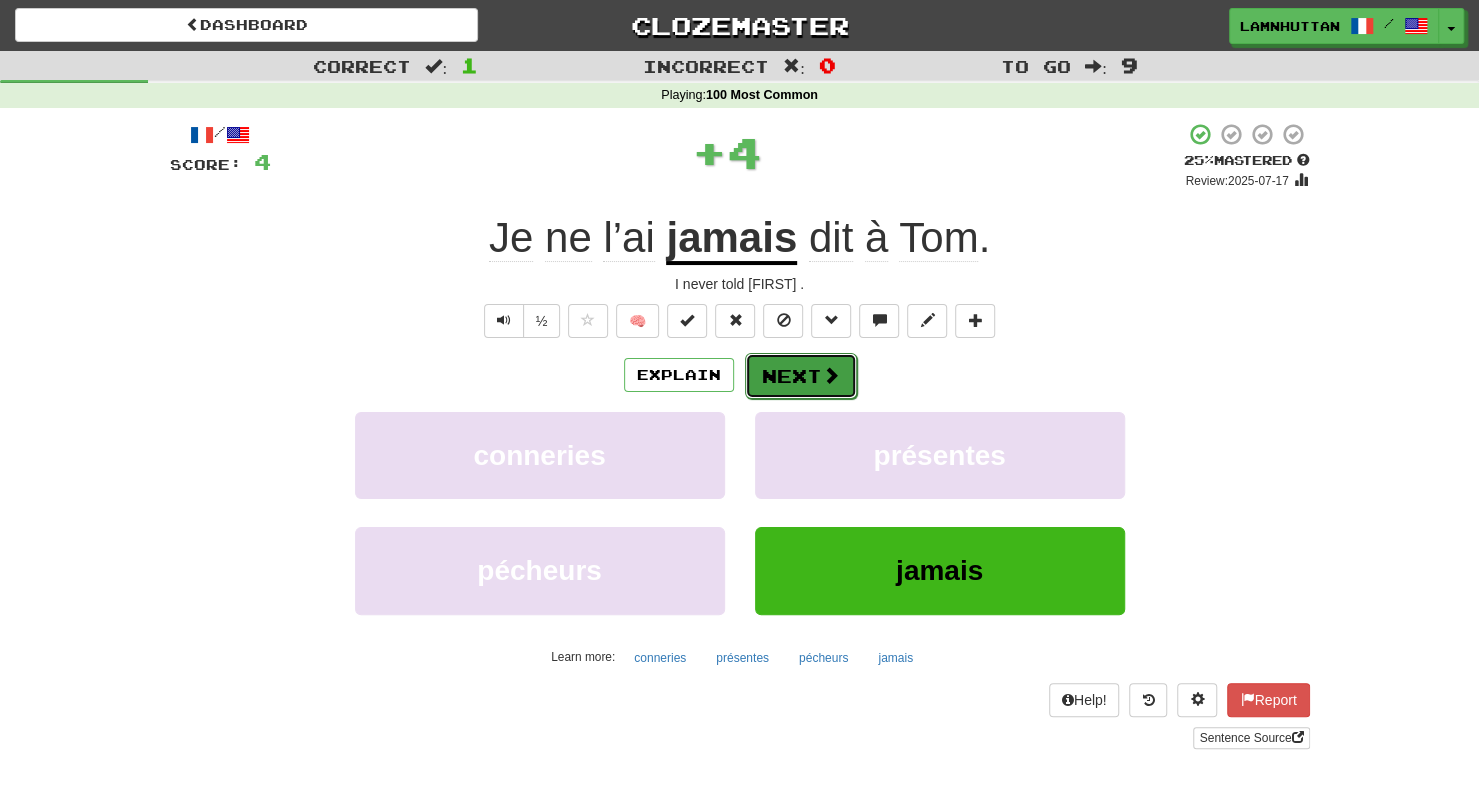 click on "Next" at bounding box center (801, 376) 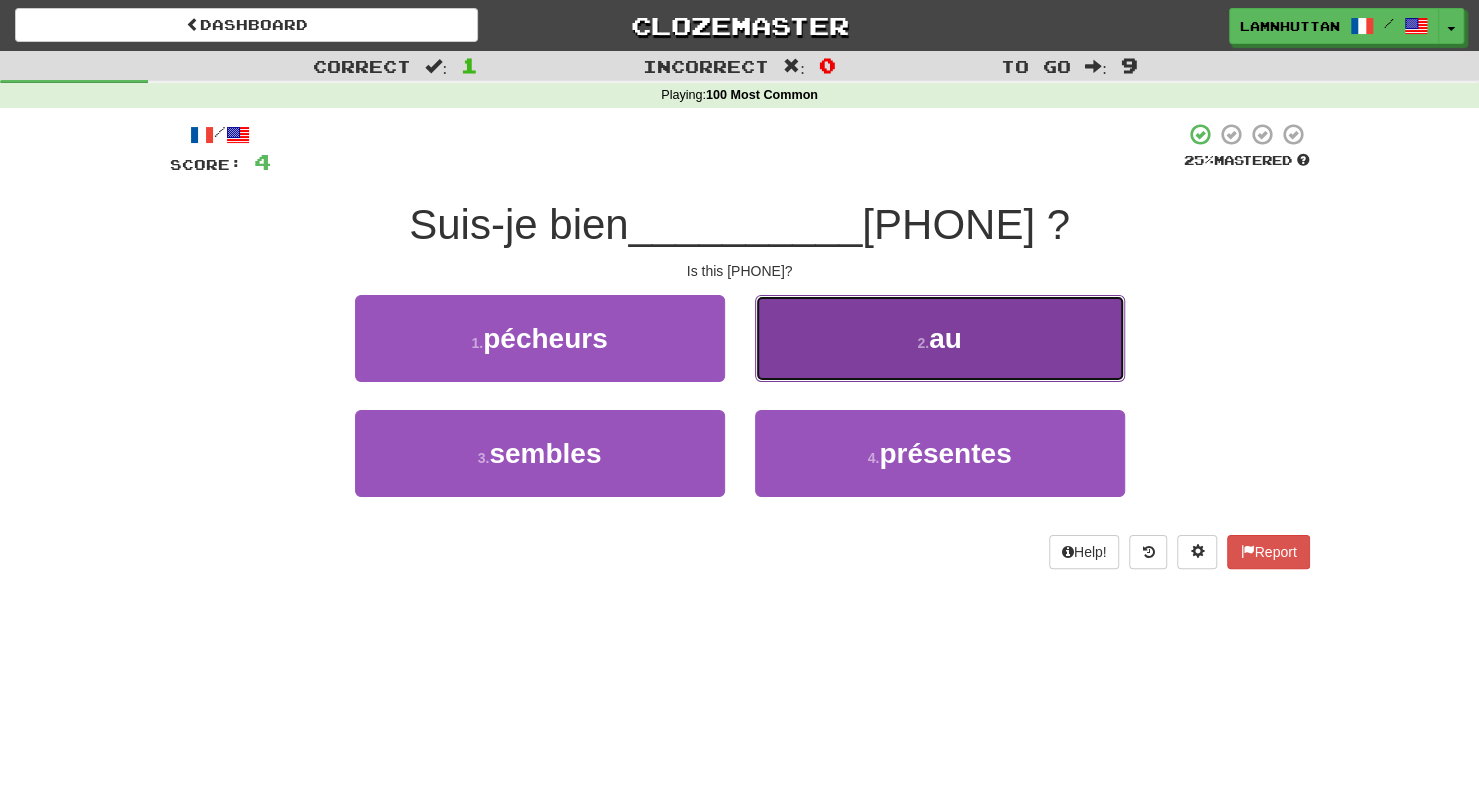 click on "2 .  au" at bounding box center (940, 338) 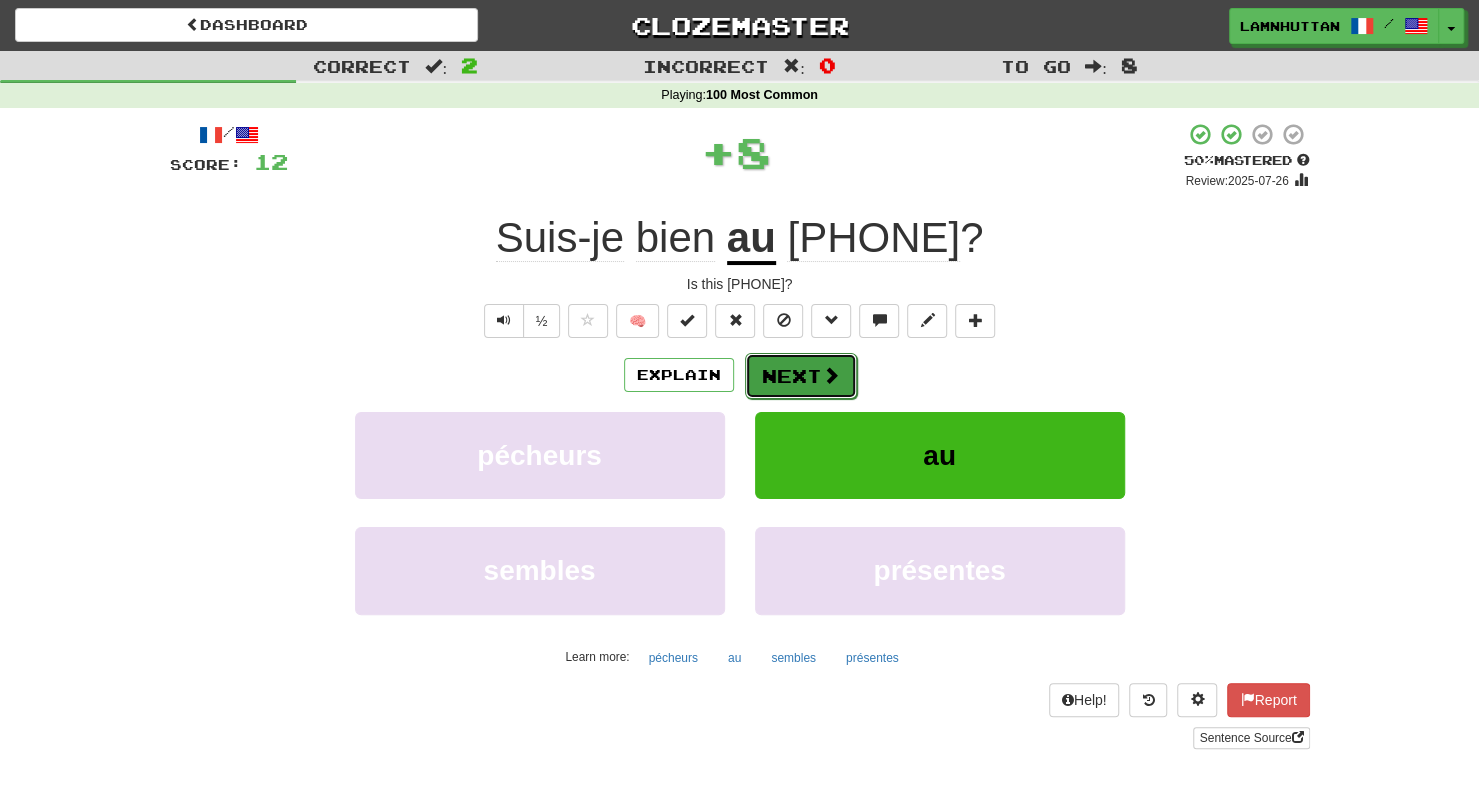 click on "Next" at bounding box center [801, 376] 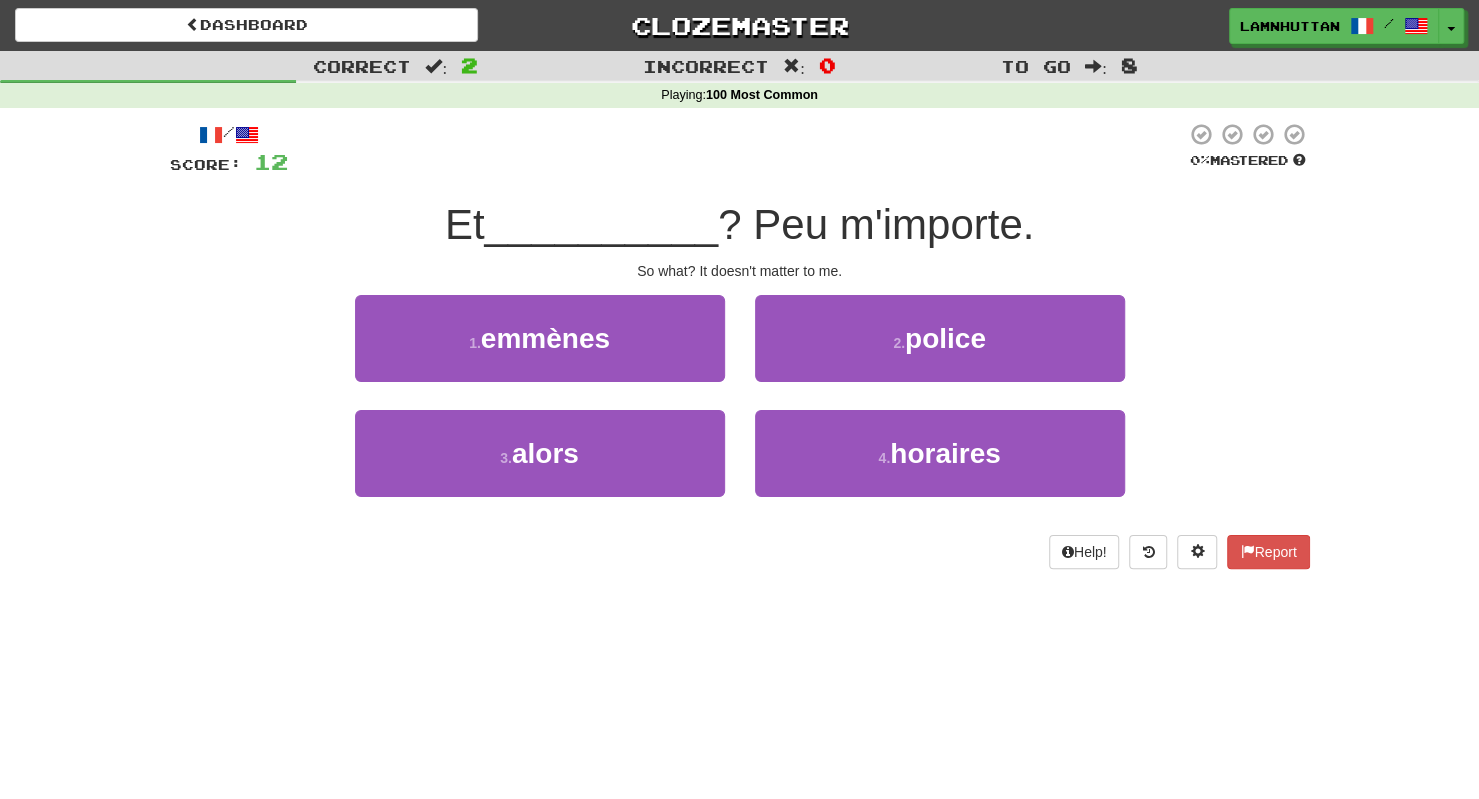 click on "2 . police" at bounding box center [940, 352] 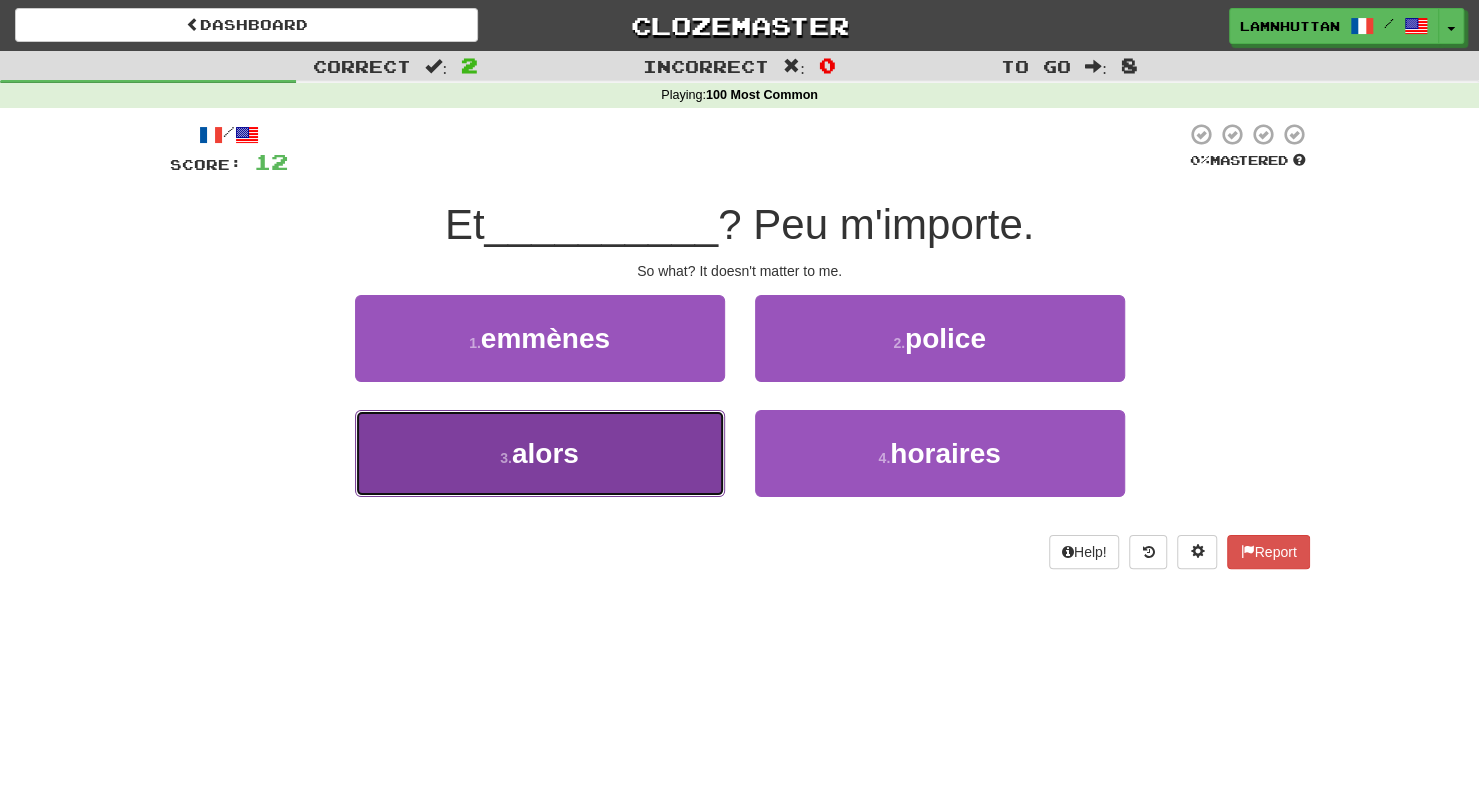 click on "3 . alors" at bounding box center [540, 453] 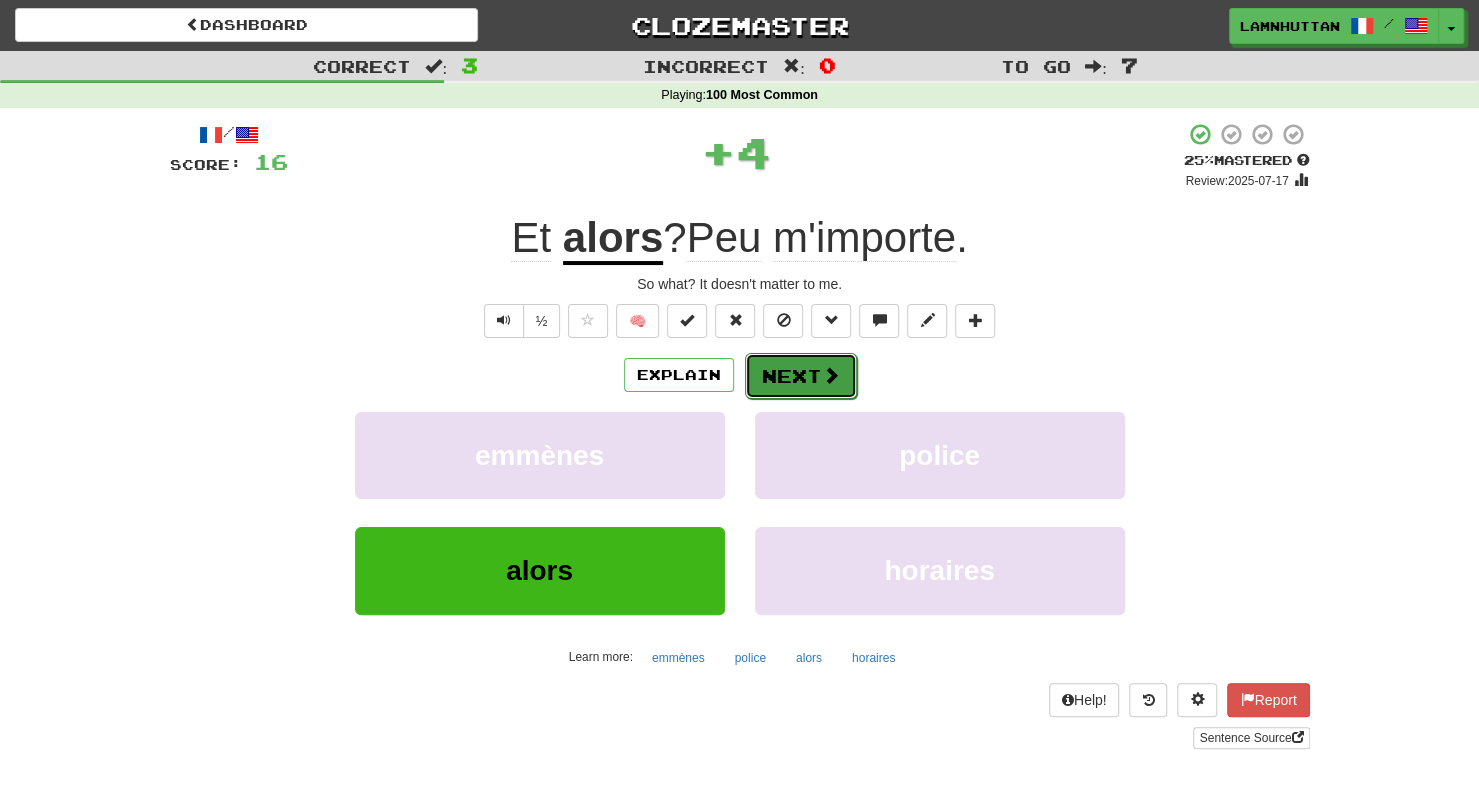 click on "Next" at bounding box center (801, 376) 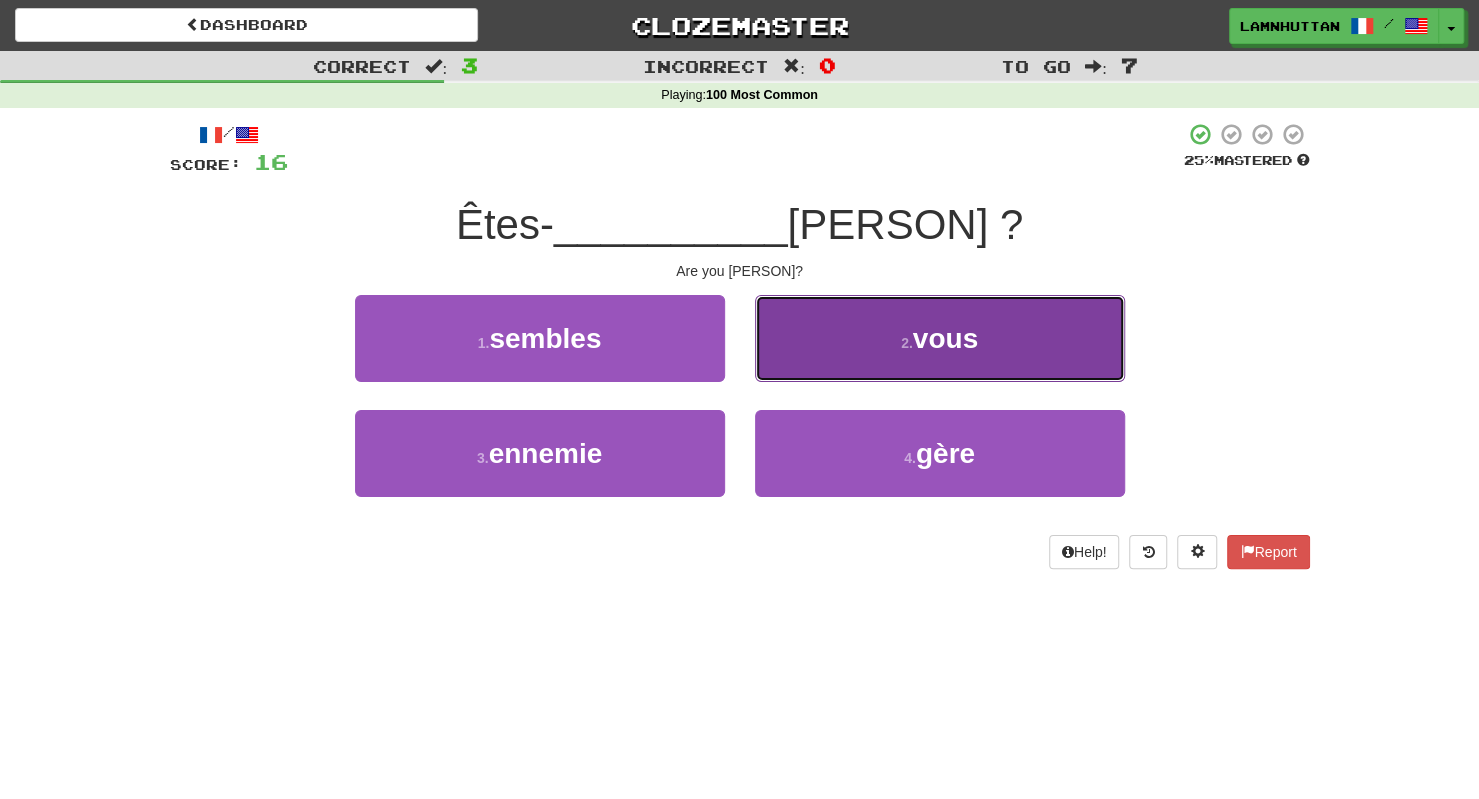 click on "2 .  vous" at bounding box center (940, 338) 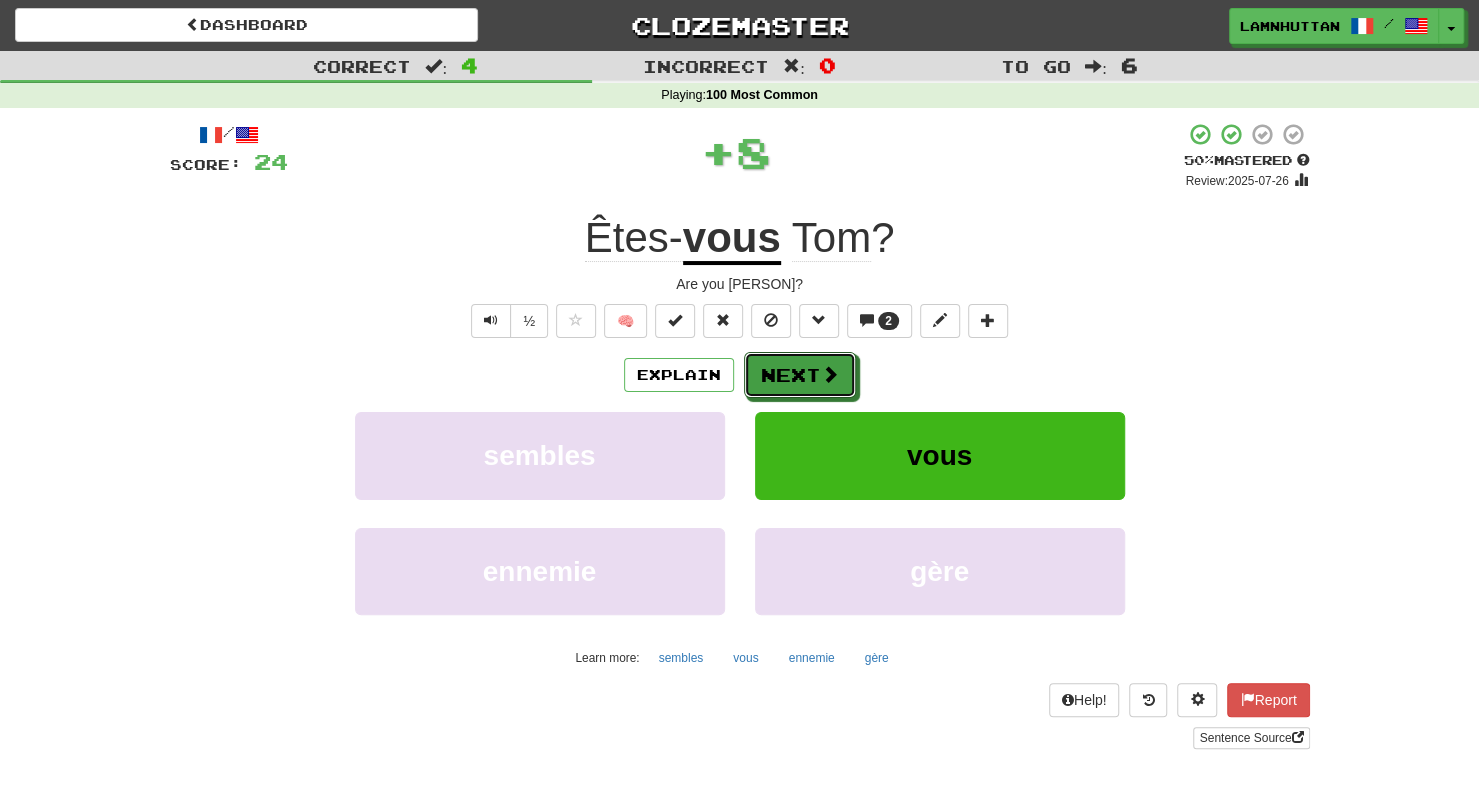 click on "Next" at bounding box center (800, 375) 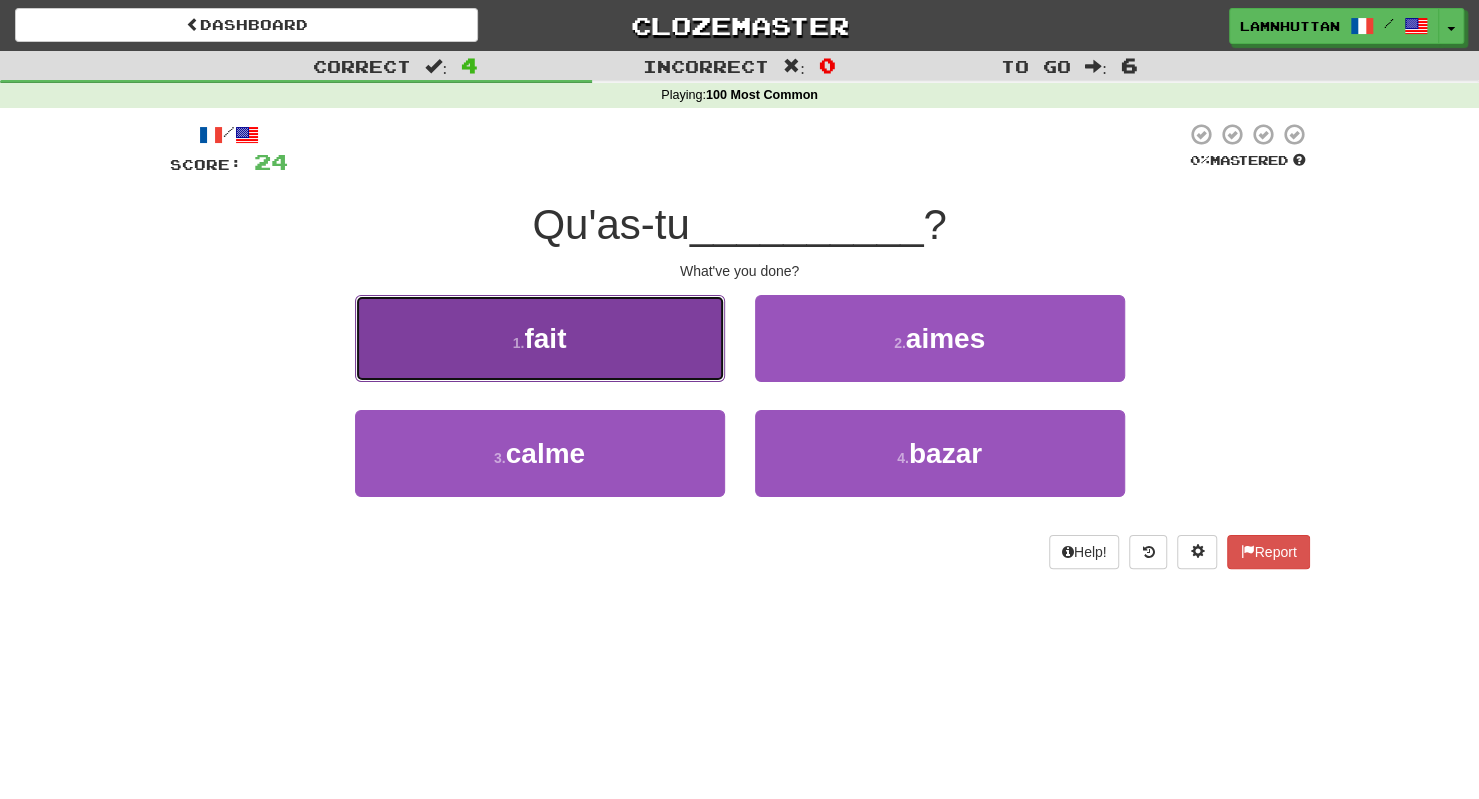click on "1 .  fait" at bounding box center (540, 338) 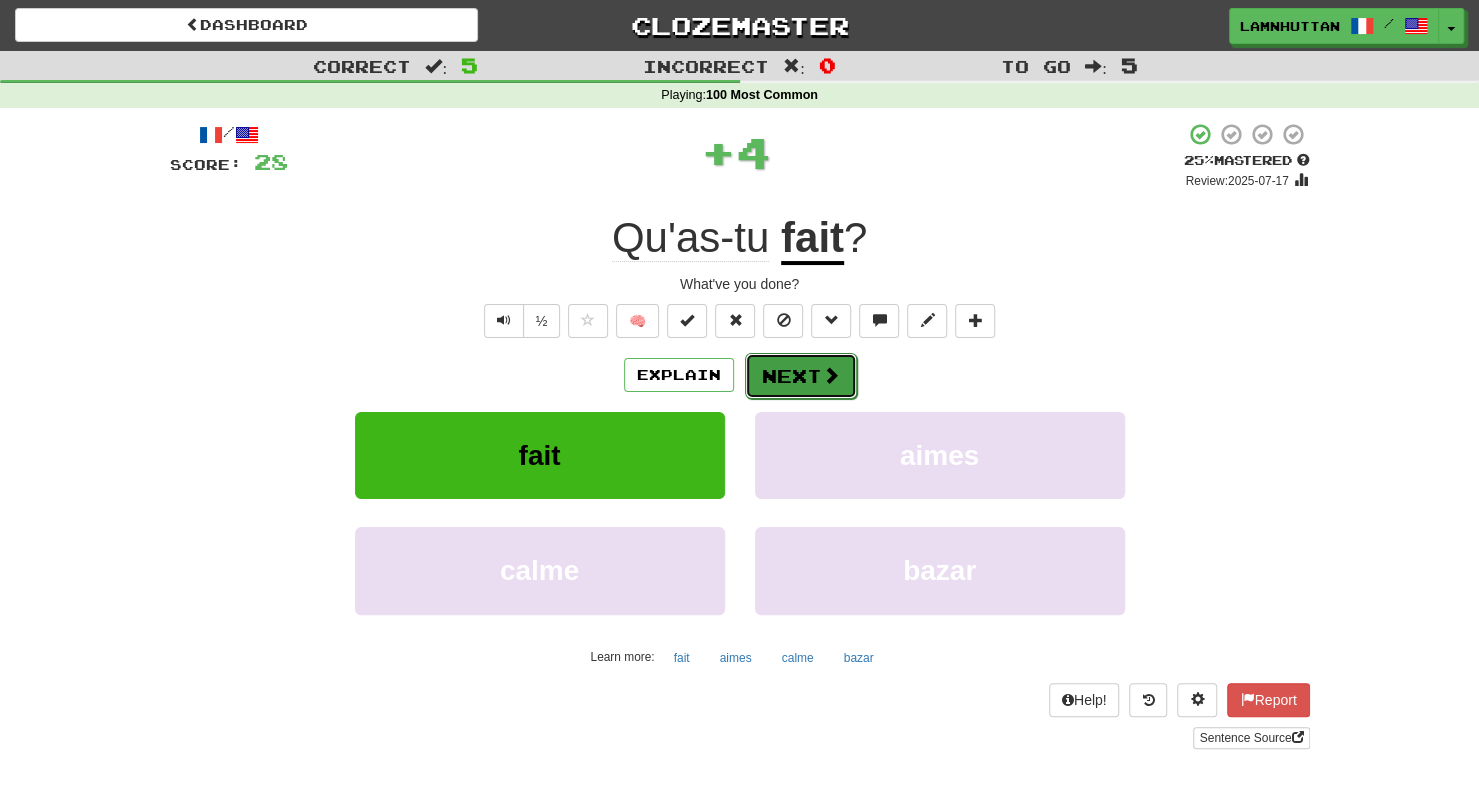 click on "Next" at bounding box center (801, 376) 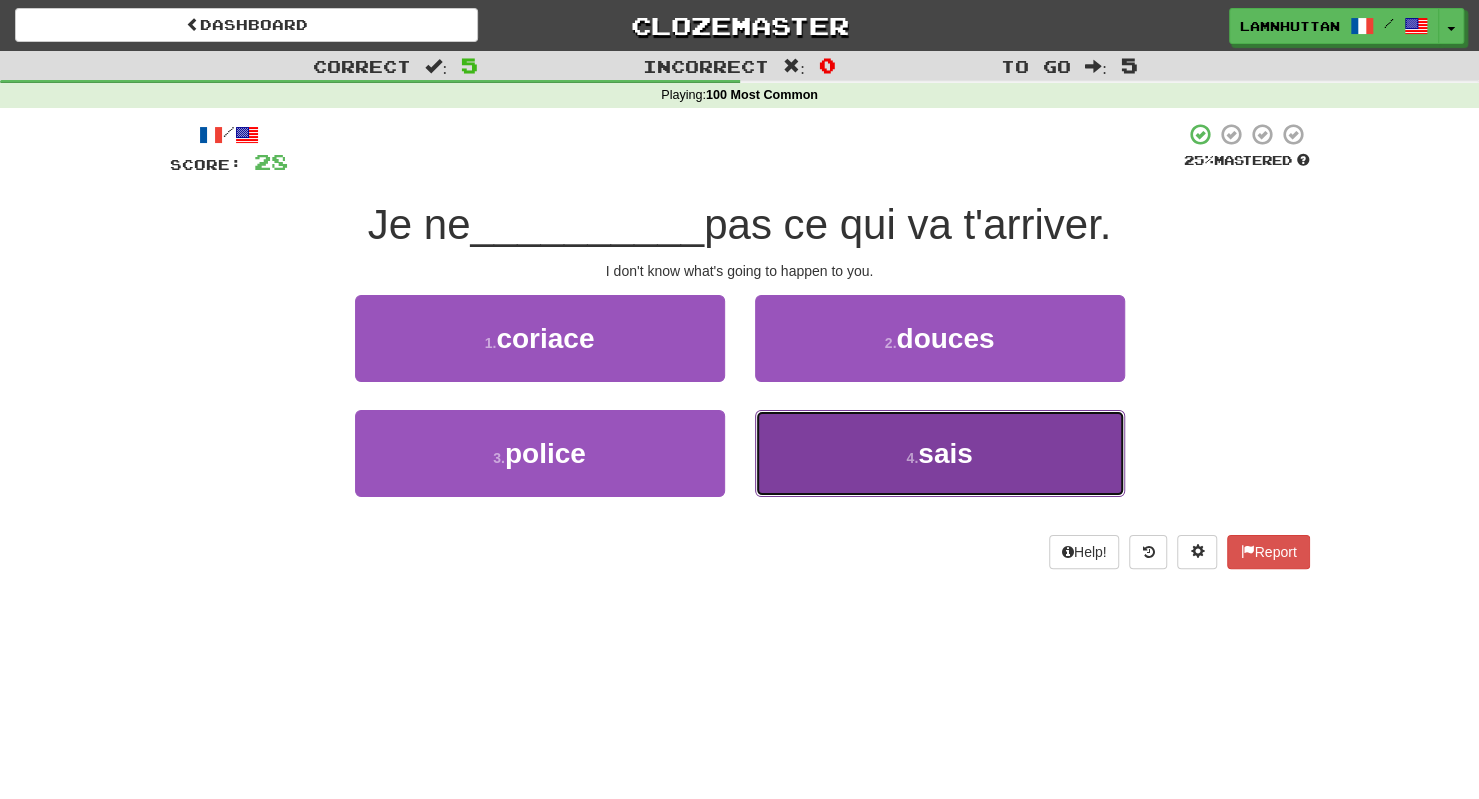 click on "4 . sais" at bounding box center (940, 453) 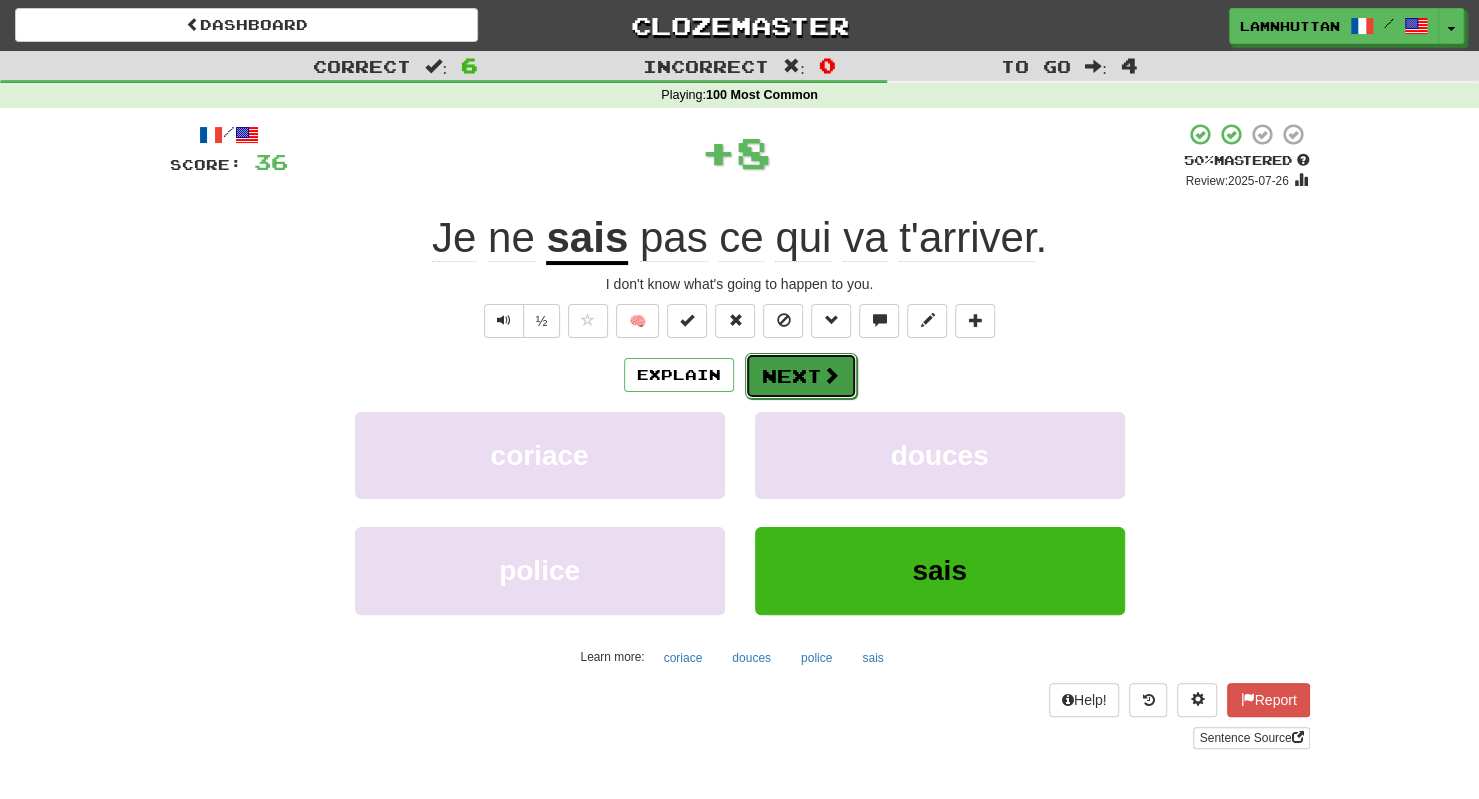 click on "Next" at bounding box center [801, 376] 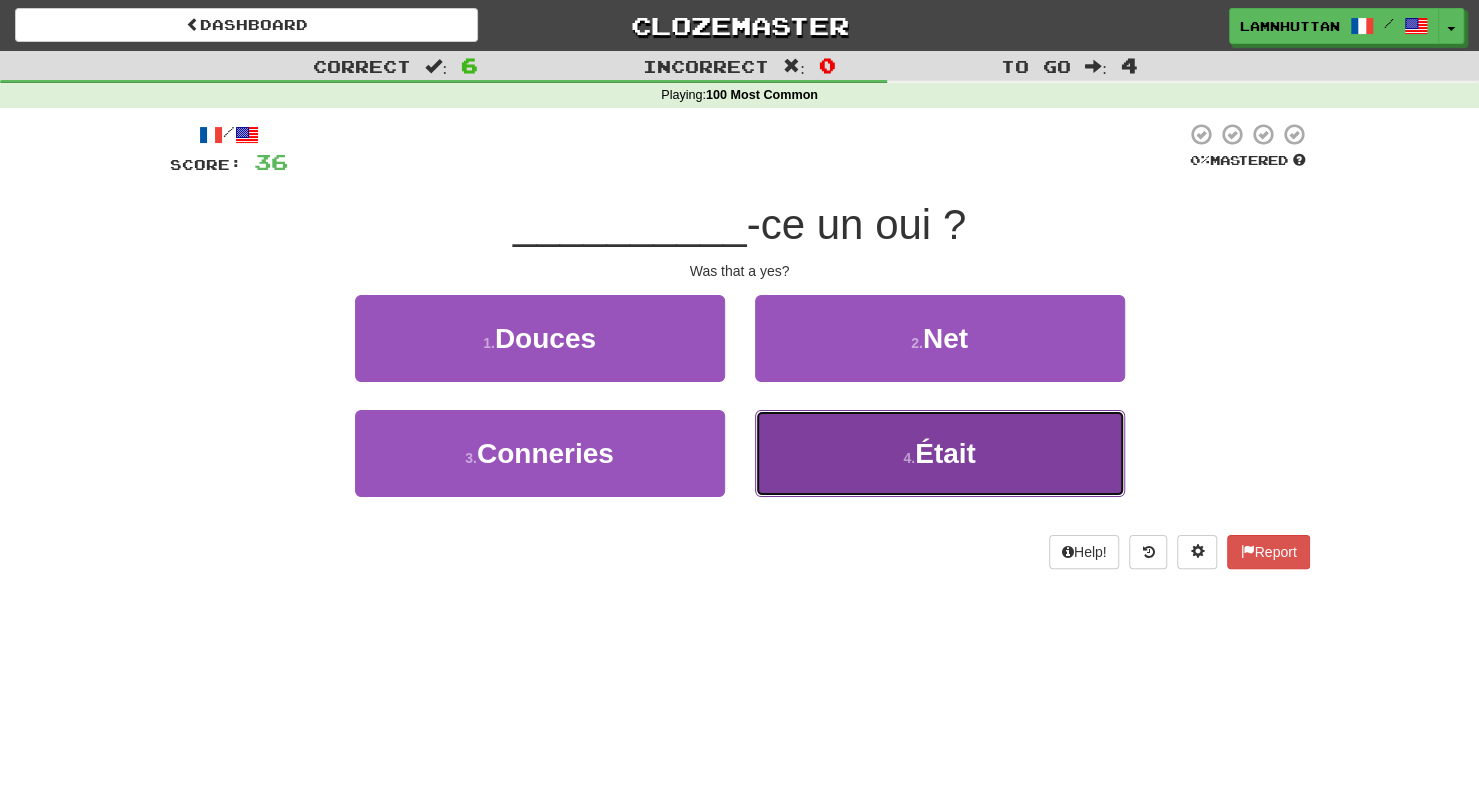 click on "4 . Était" at bounding box center [940, 453] 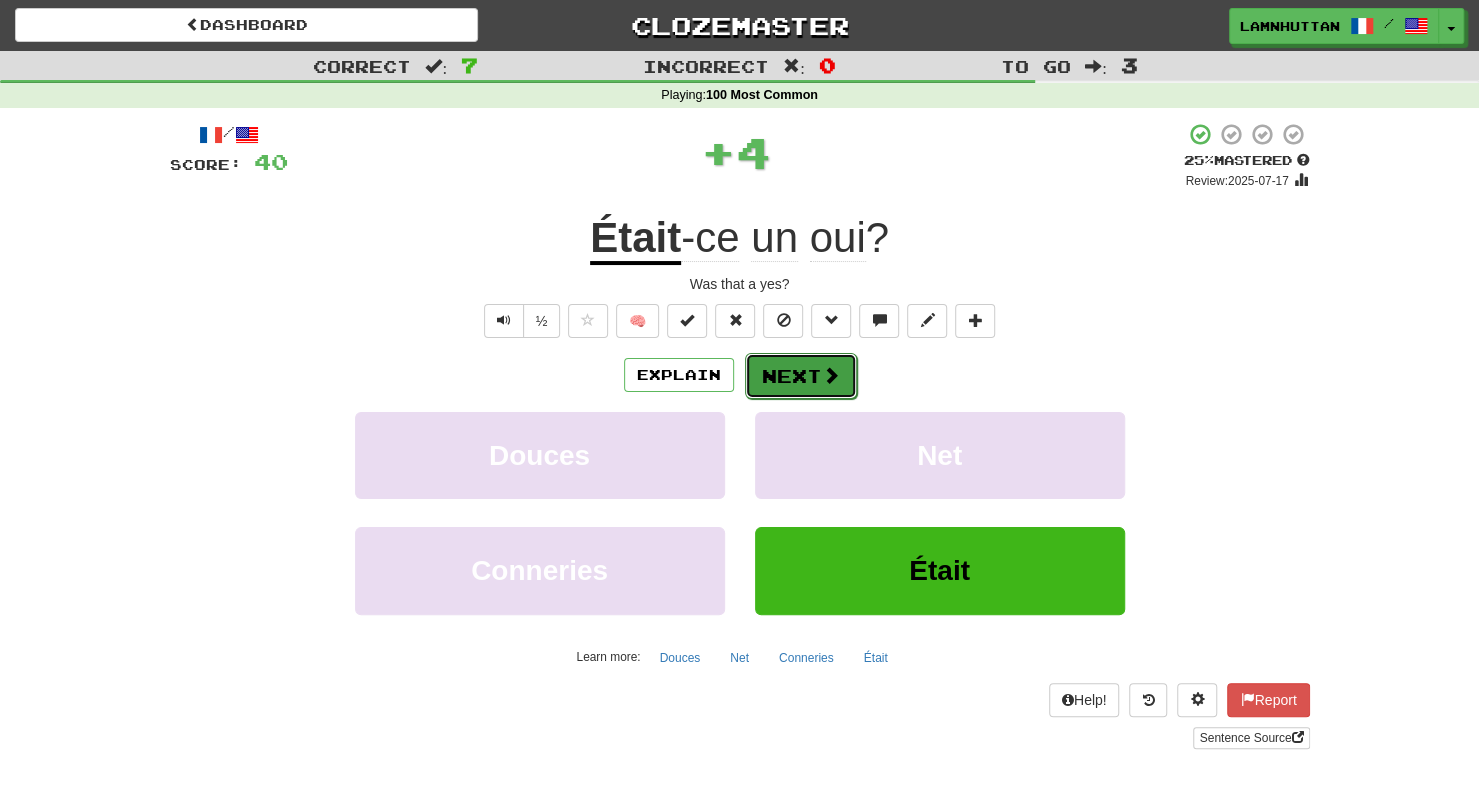 click on "Next" at bounding box center [801, 376] 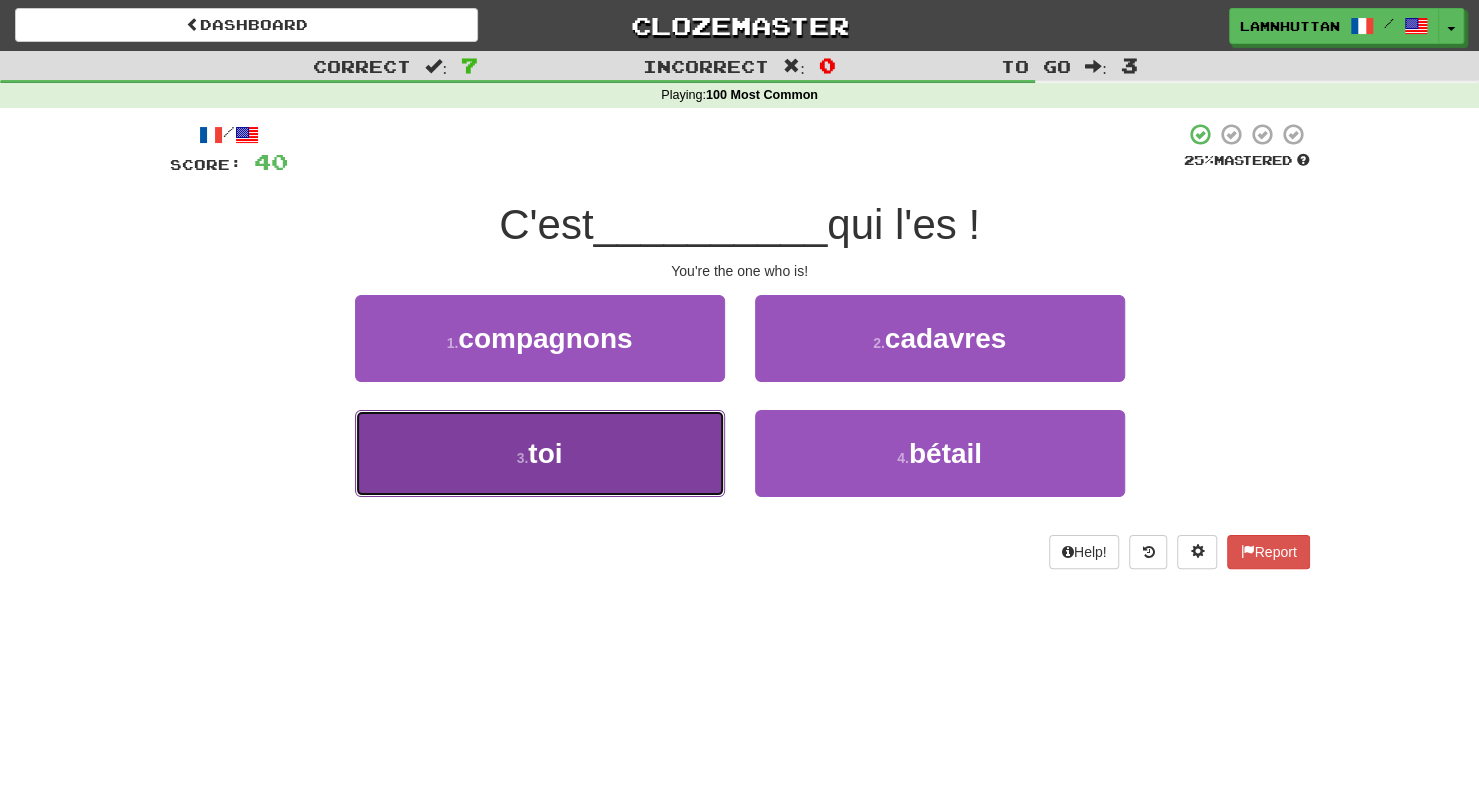 click on "3 . toi" at bounding box center (540, 453) 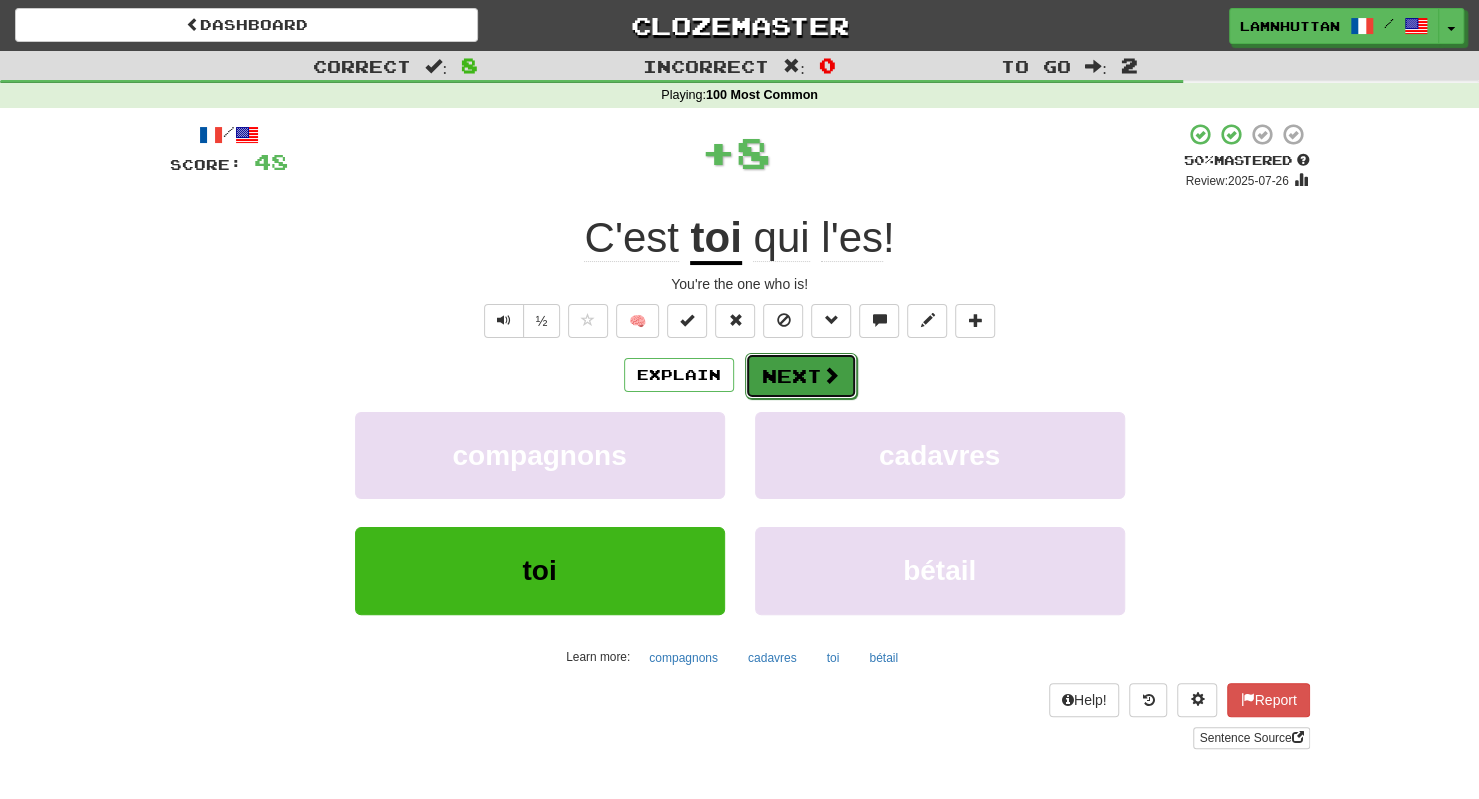 click on "Next" at bounding box center (801, 376) 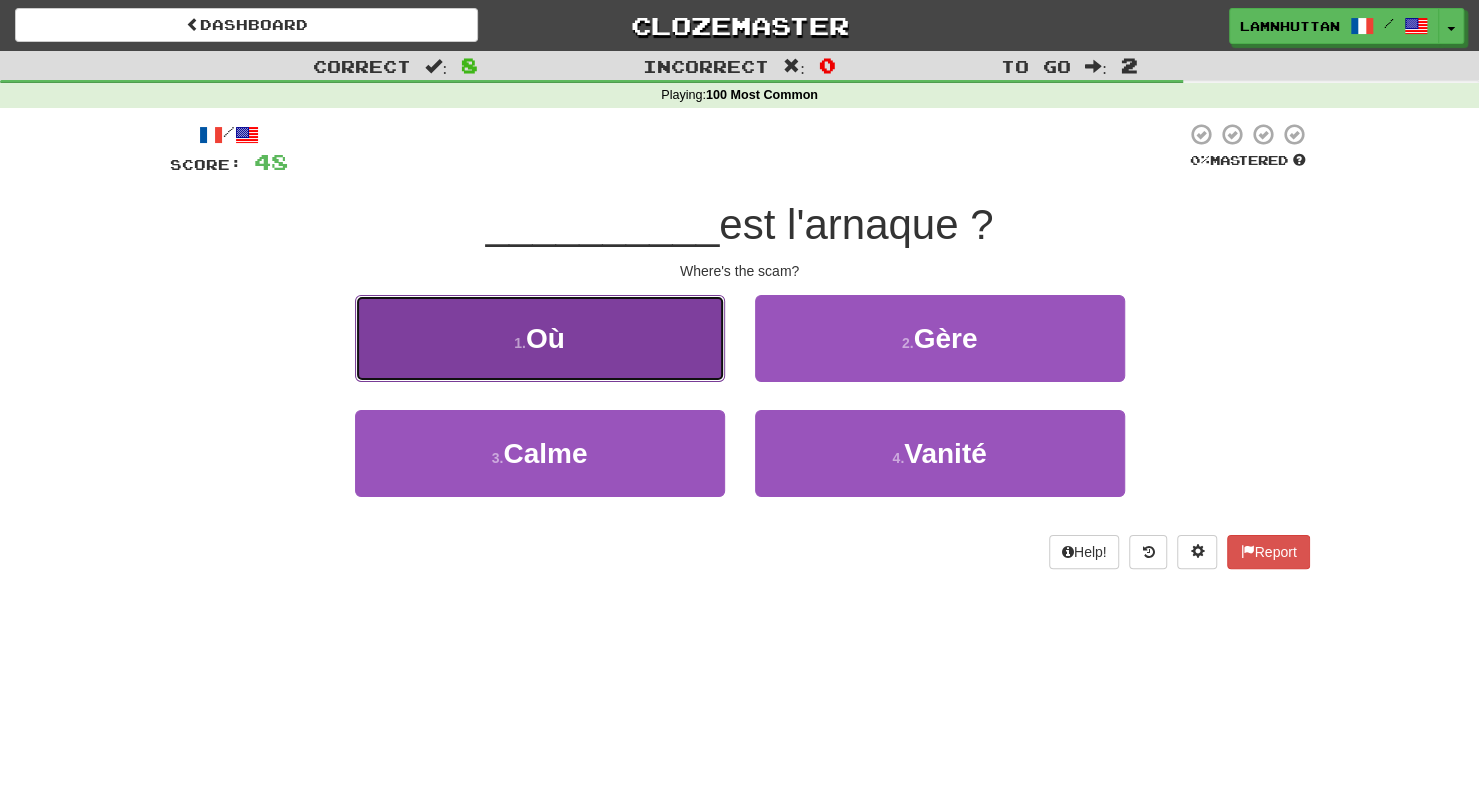 click on "1 . Où" at bounding box center [540, 338] 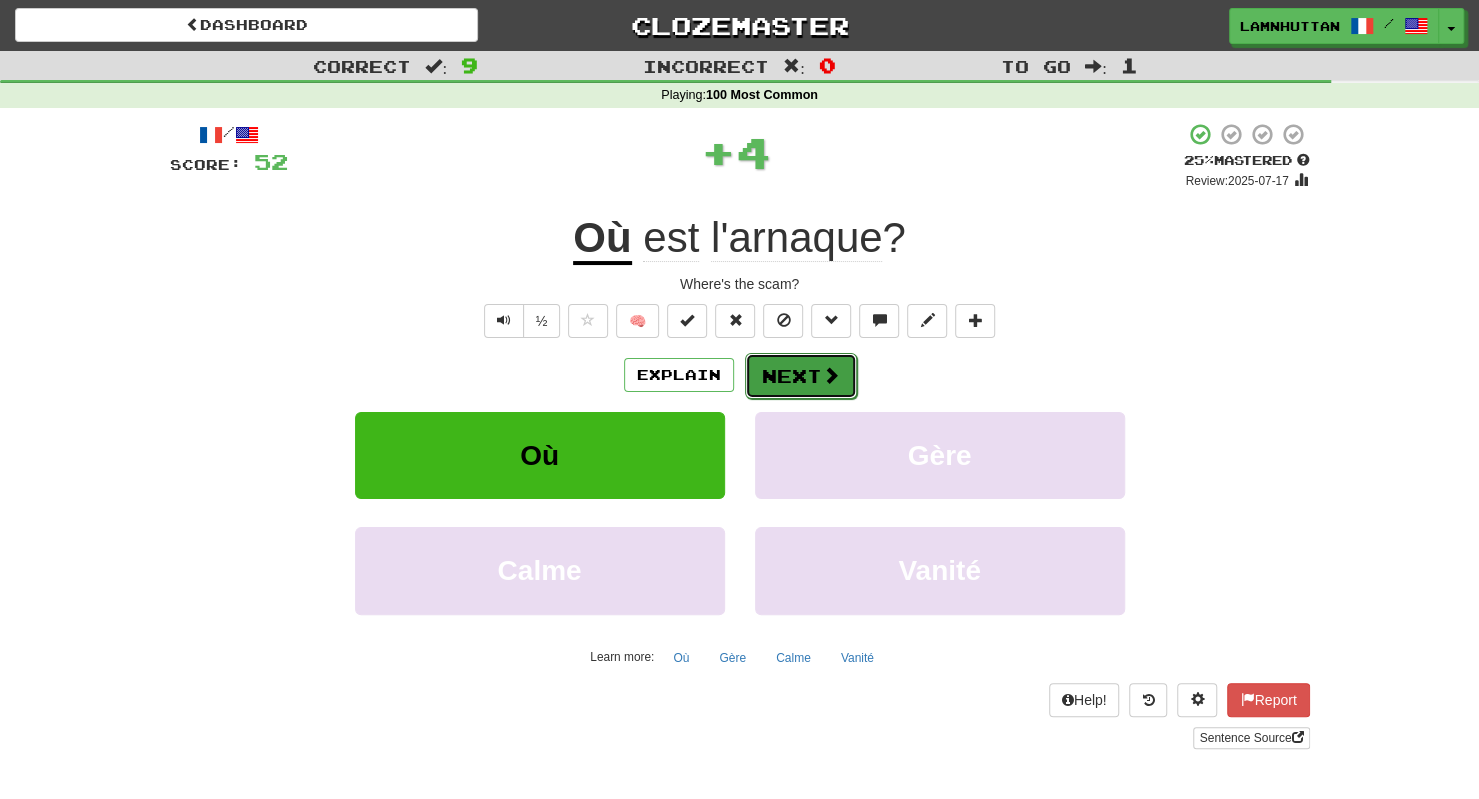 click at bounding box center [831, 375] 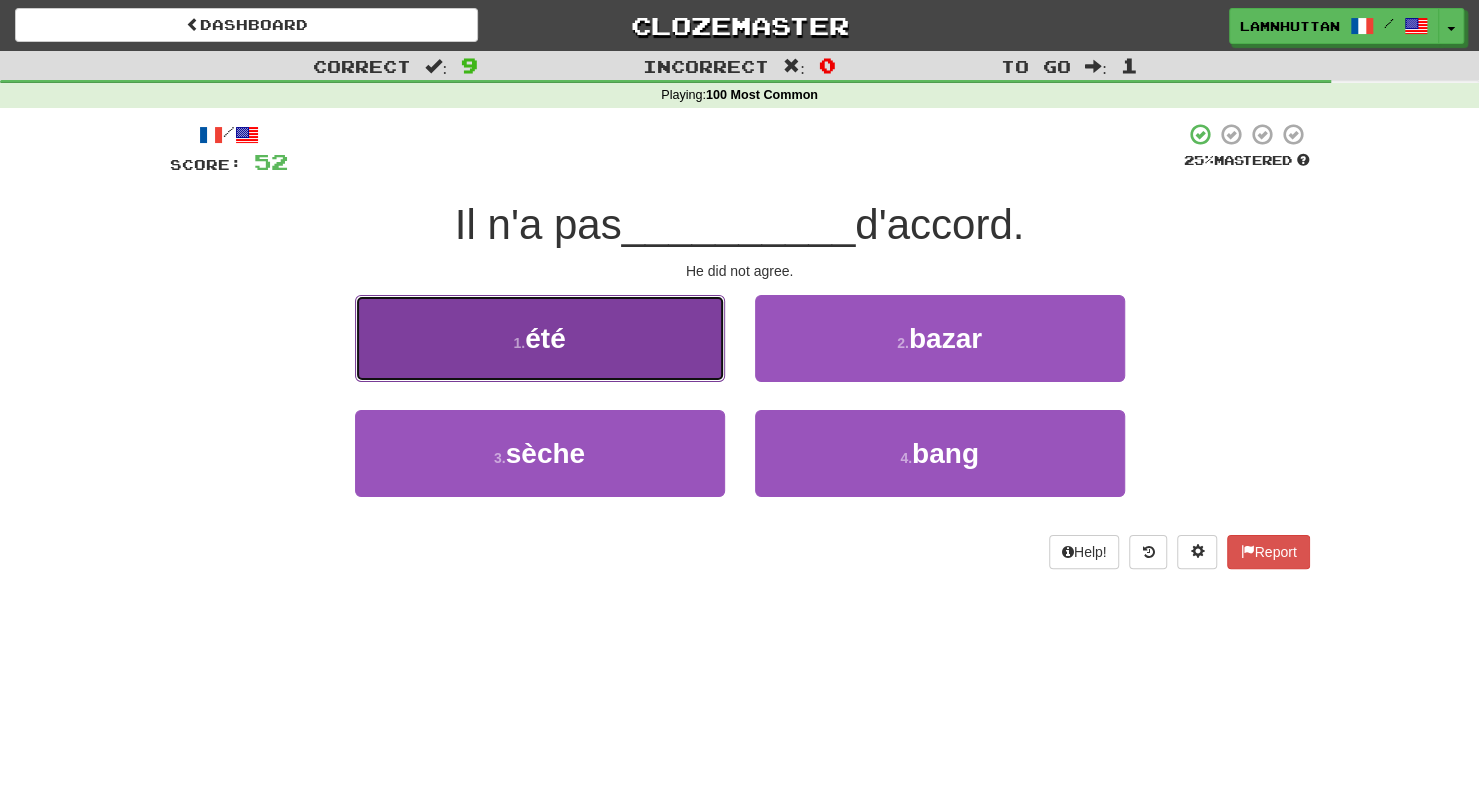 click on "1 . été" at bounding box center (540, 338) 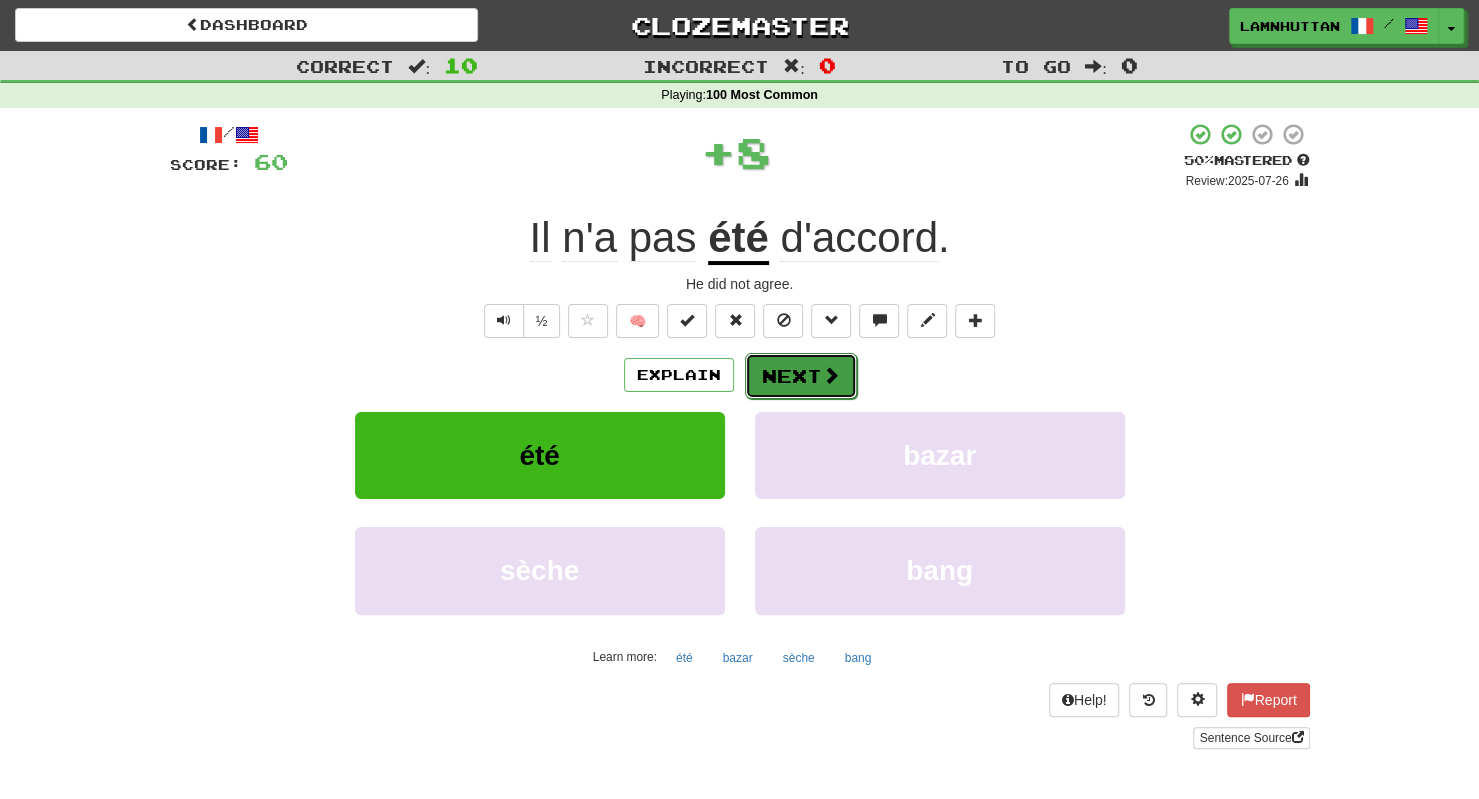 click on "Next" at bounding box center (801, 376) 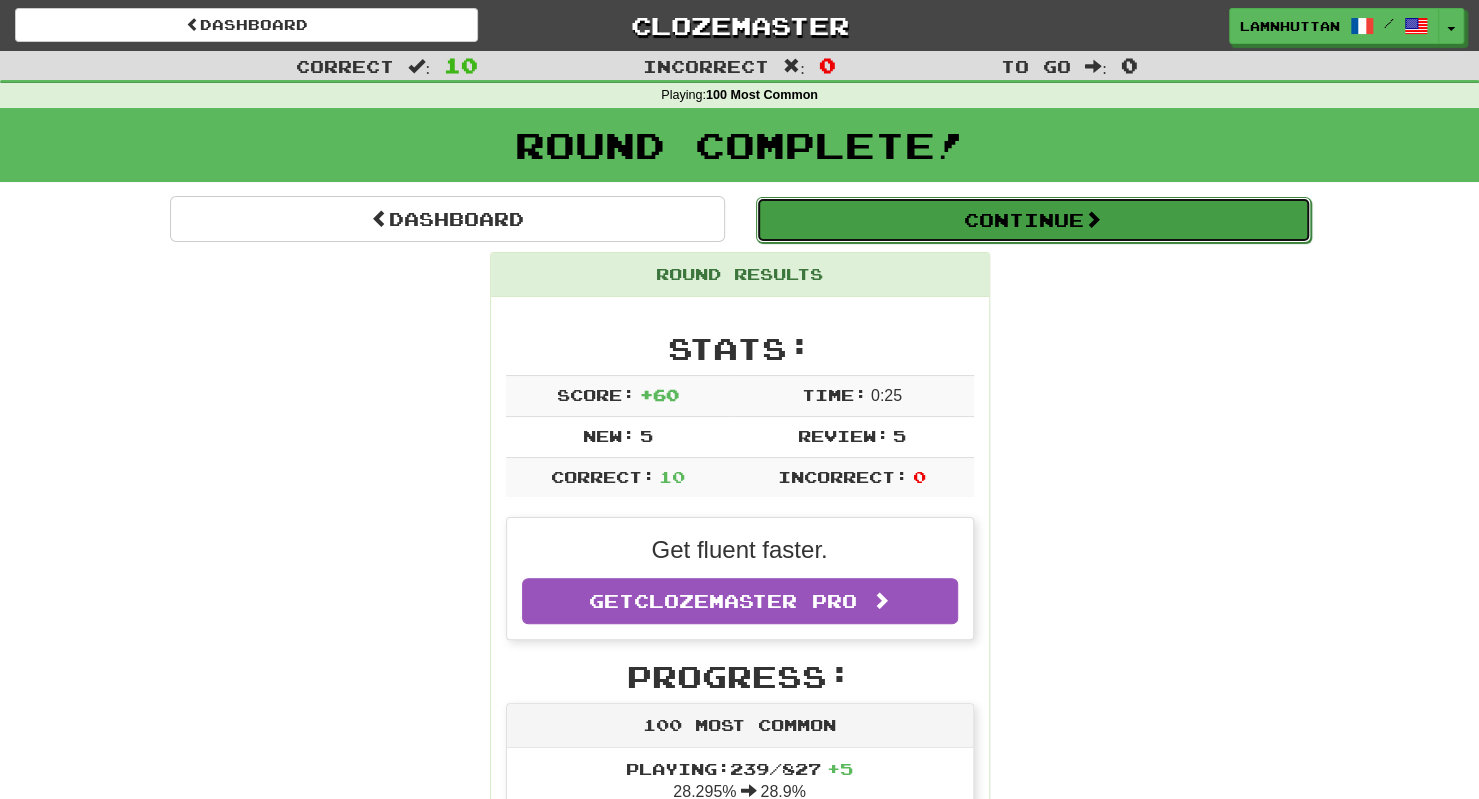 click on "Continue" at bounding box center (1033, 220) 